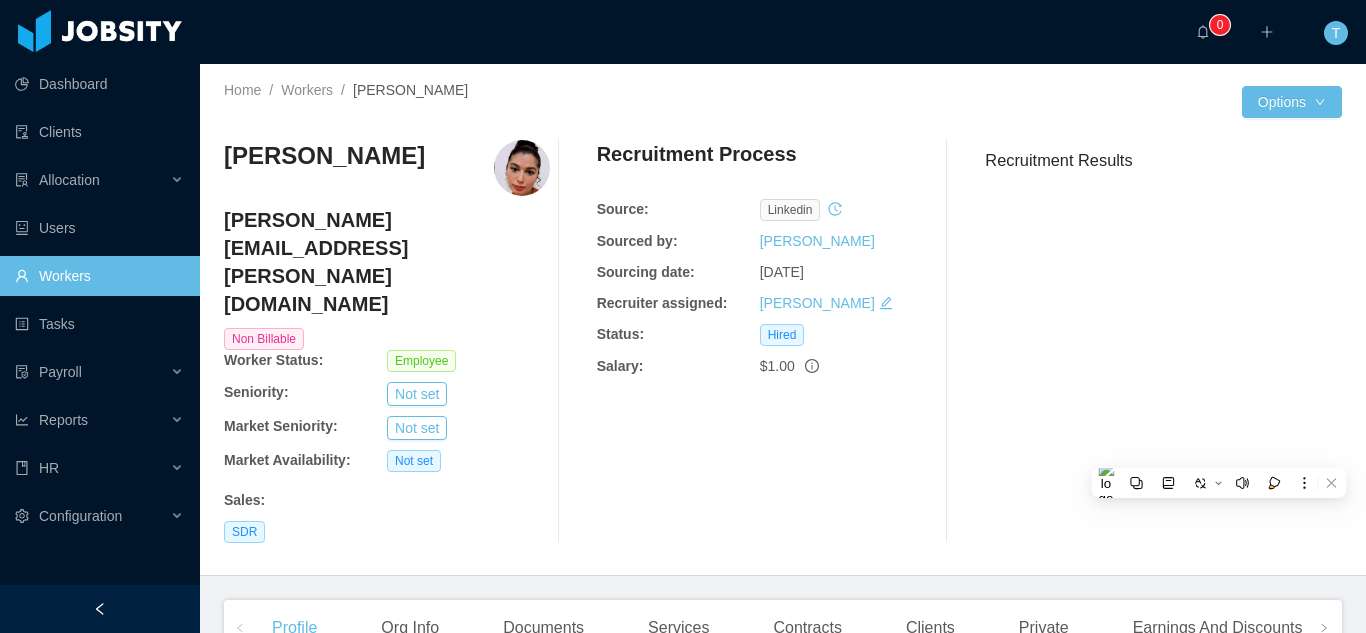 scroll, scrollTop: 0, scrollLeft: 0, axis: both 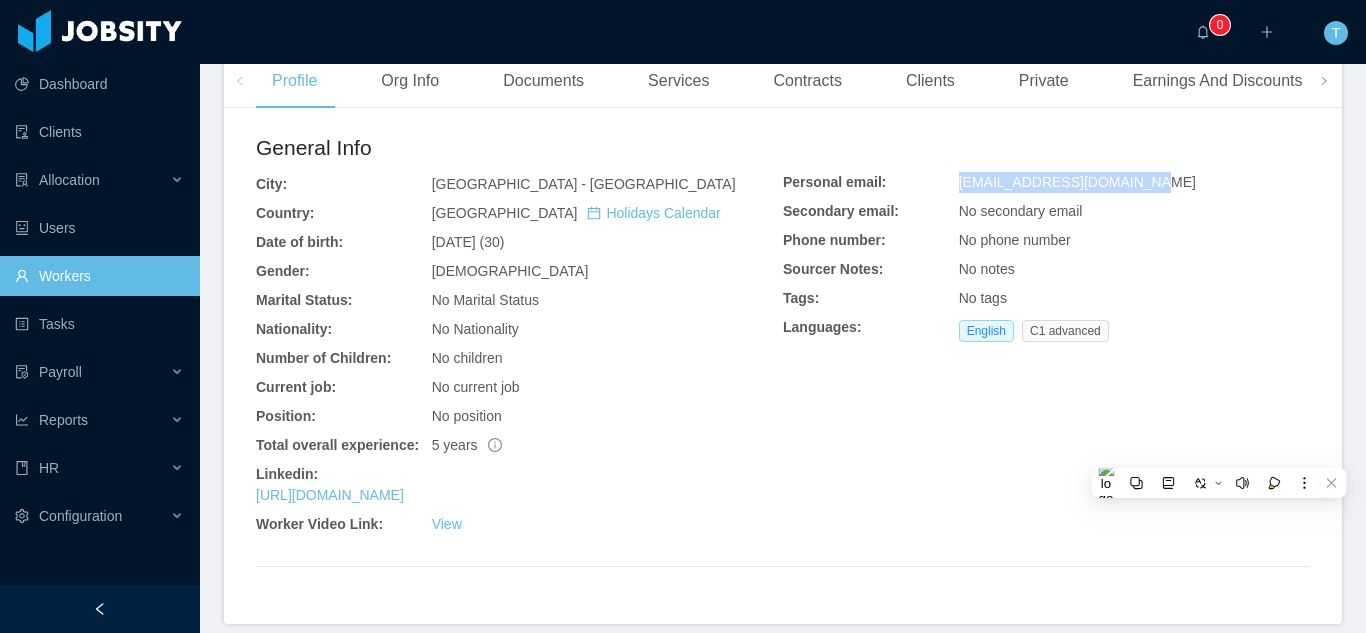 click on "Workers" at bounding box center [99, 276] 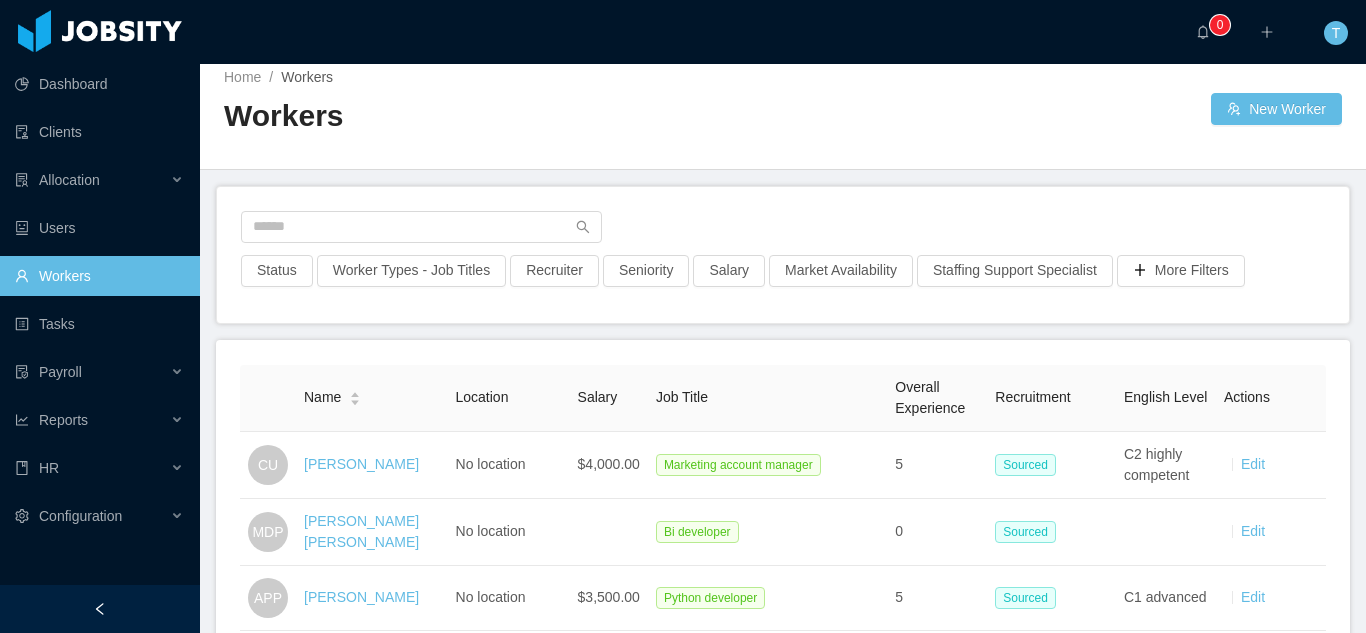 scroll, scrollTop: 3325, scrollLeft: 0, axis: vertical 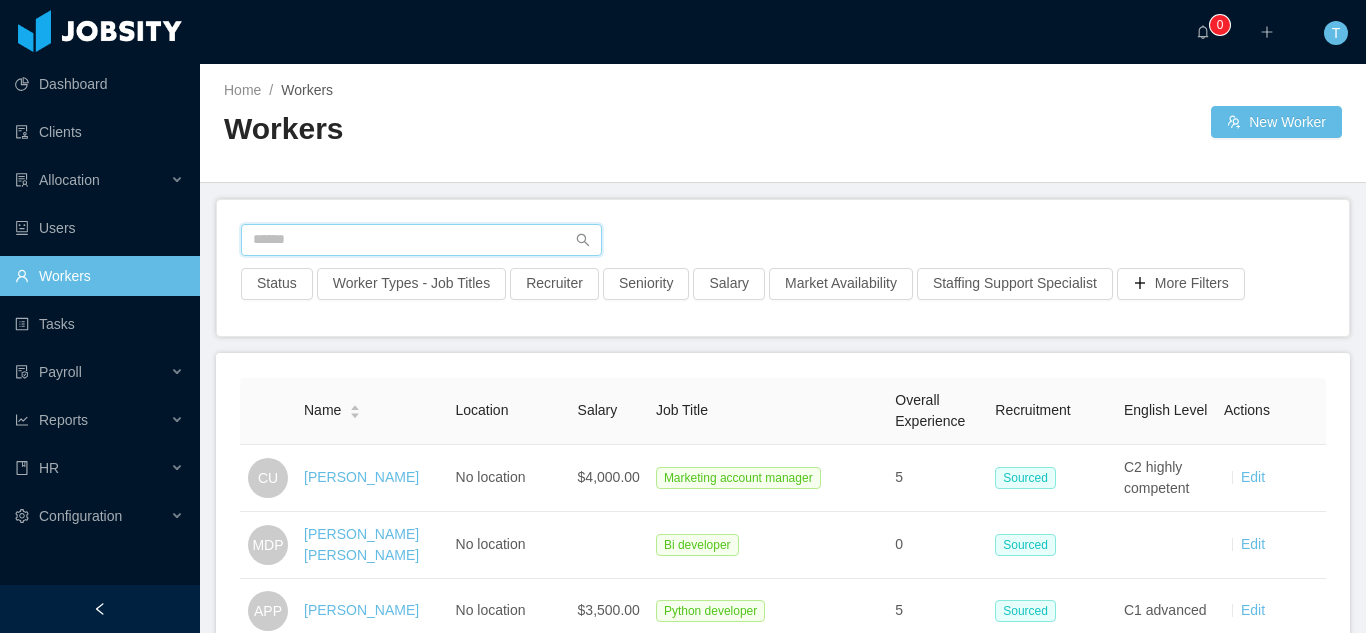 click at bounding box center [421, 240] 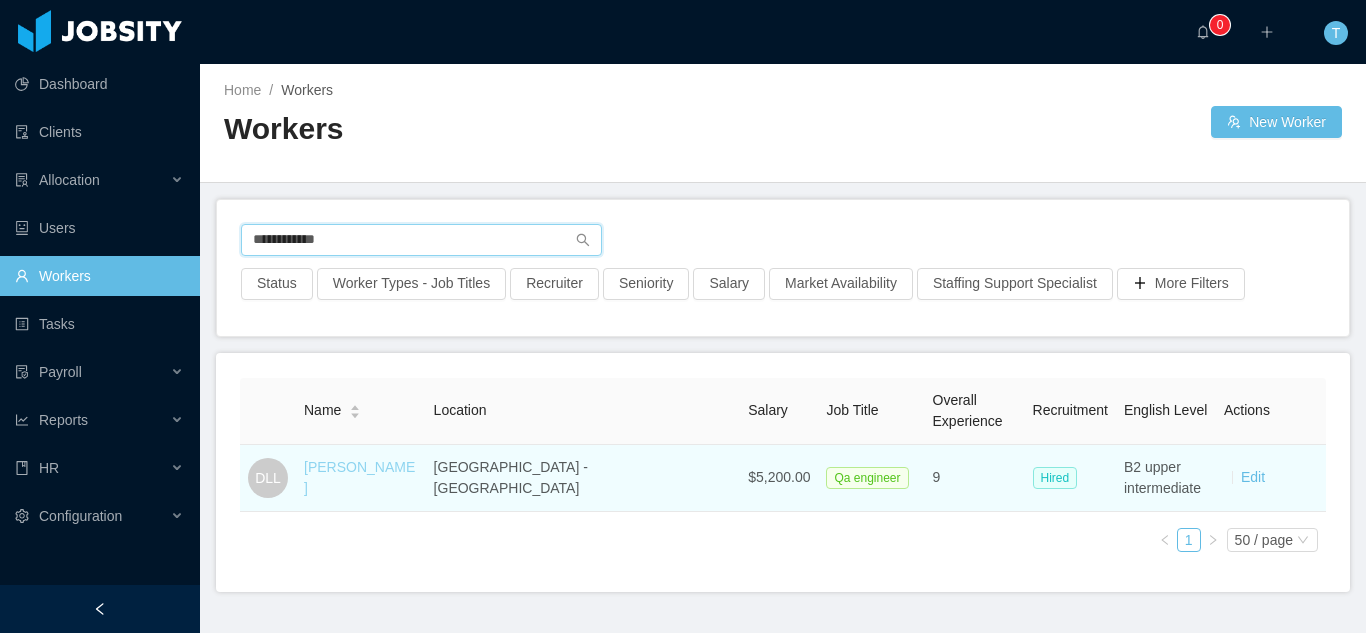 type on "**********" 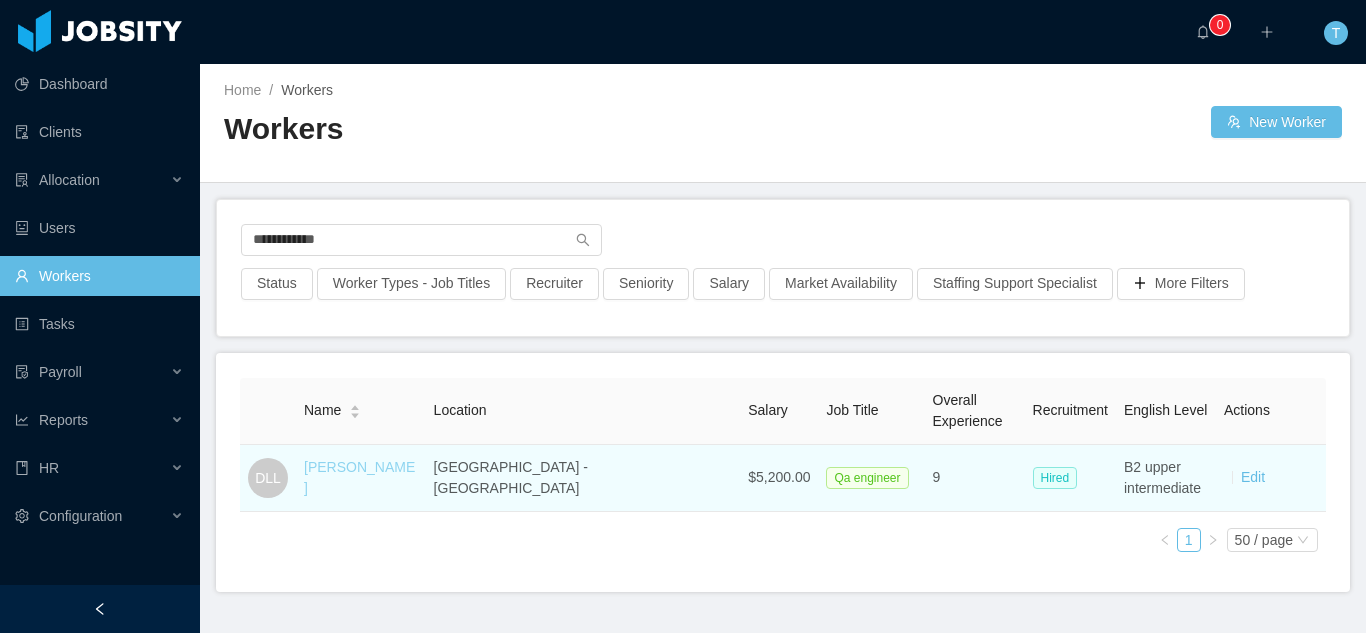 click on "[PERSON_NAME]" at bounding box center (359, 477) 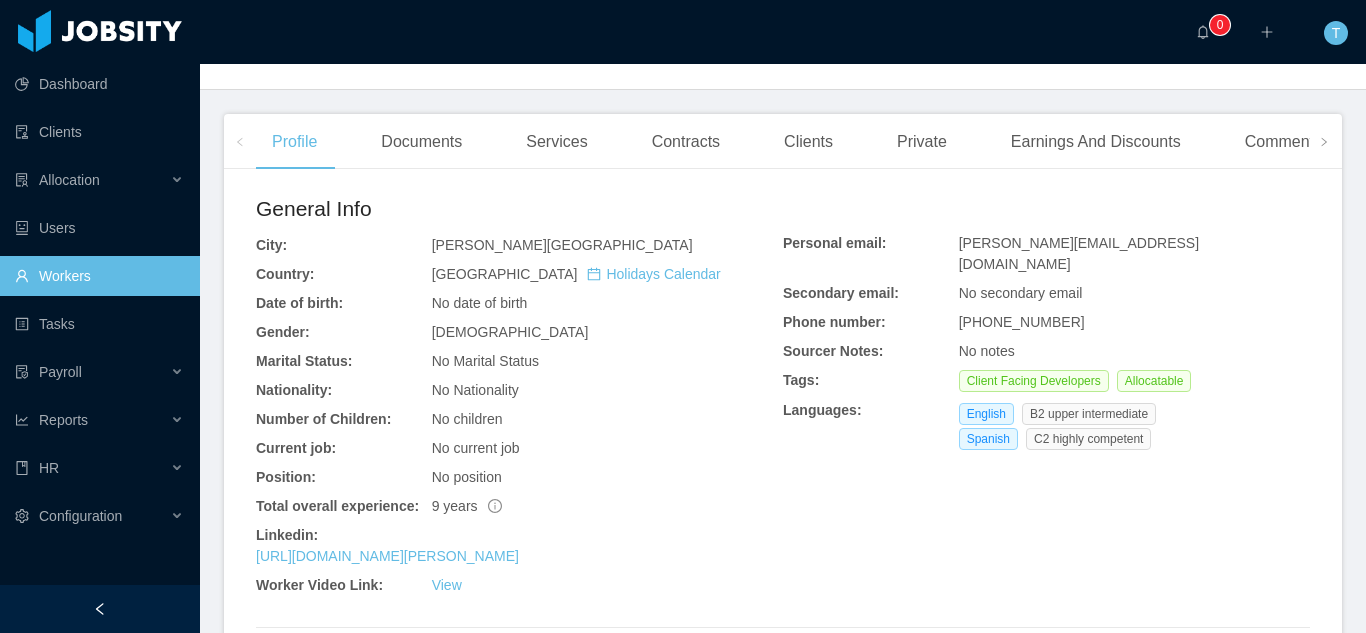 scroll, scrollTop: 478, scrollLeft: 0, axis: vertical 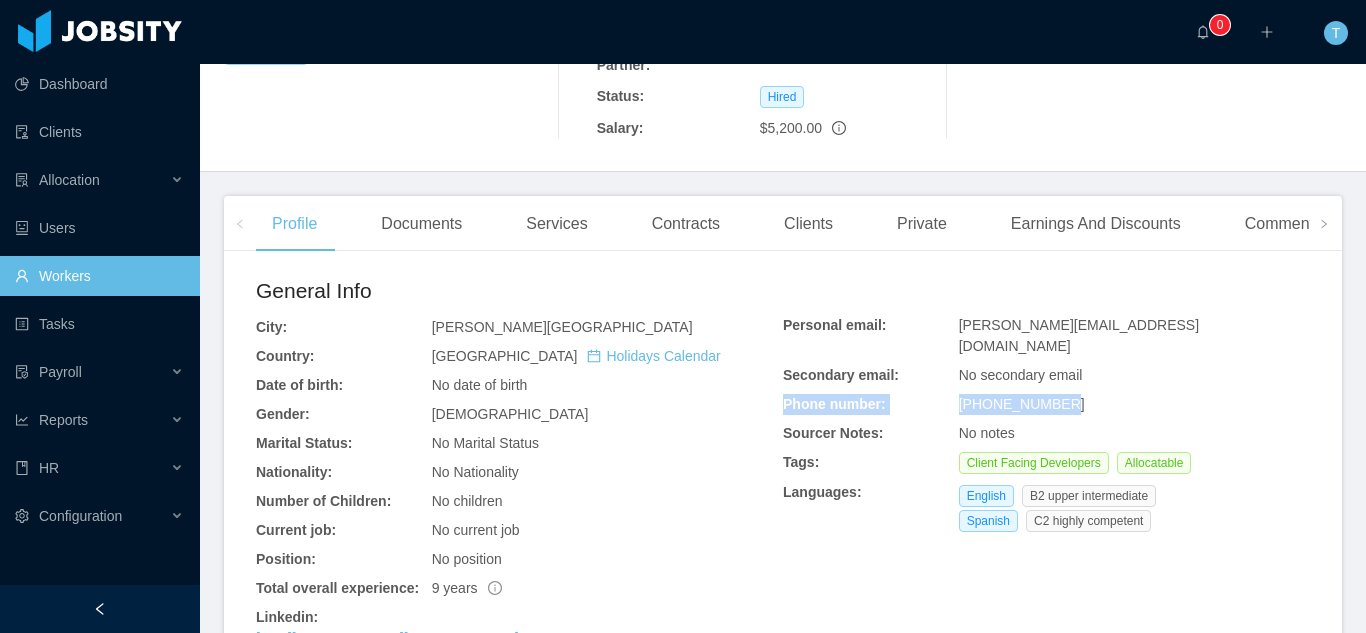 drag, startPoint x: 1342, startPoint y: 272, endPoint x: 1333, endPoint y: 244, distance: 29.410883 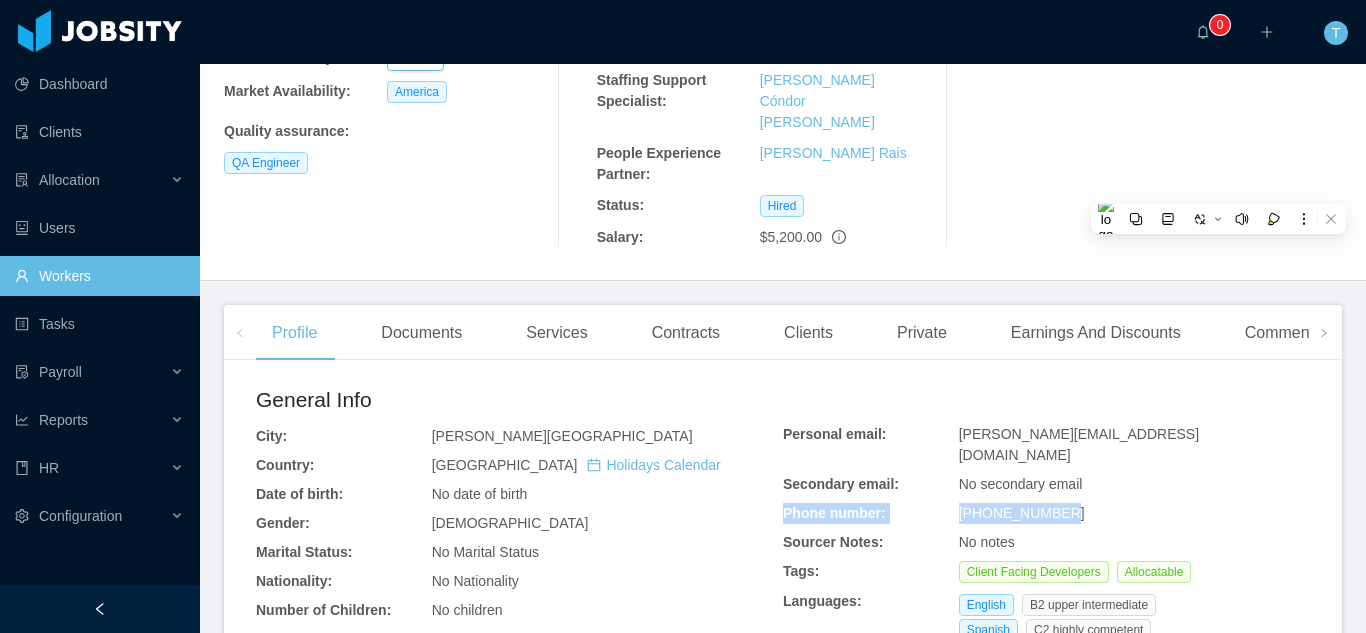 scroll, scrollTop: 348, scrollLeft: 0, axis: vertical 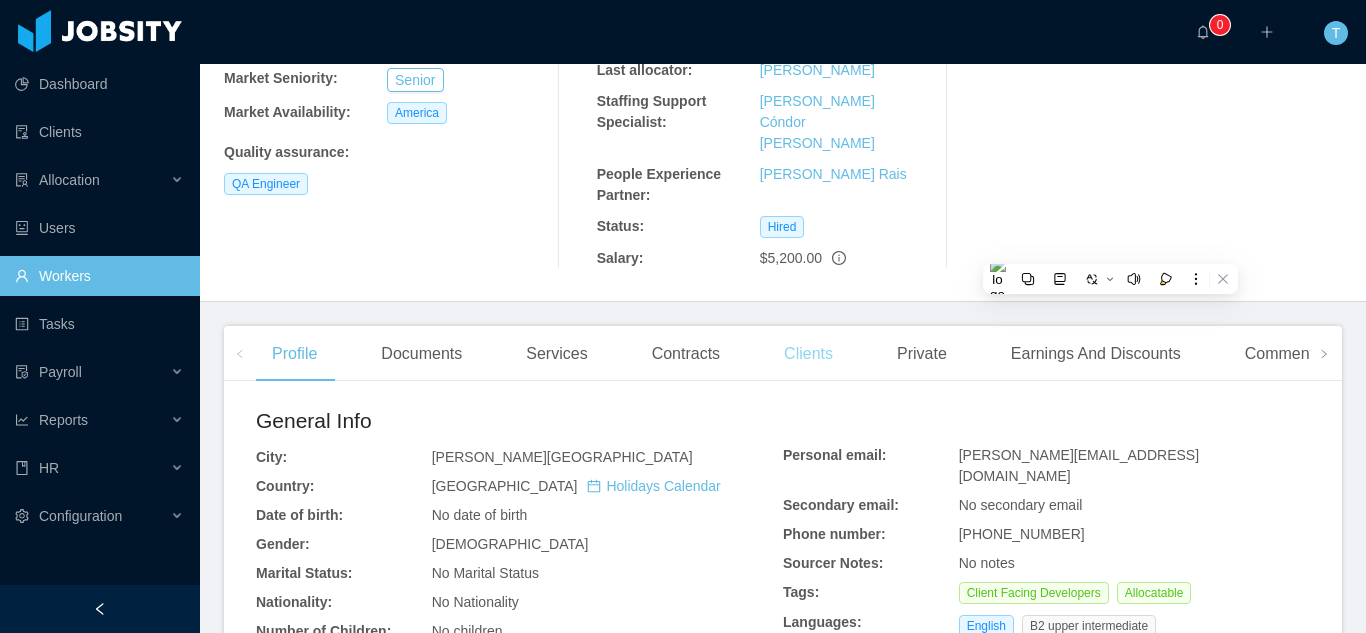 click on "Clients" at bounding box center [808, 354] 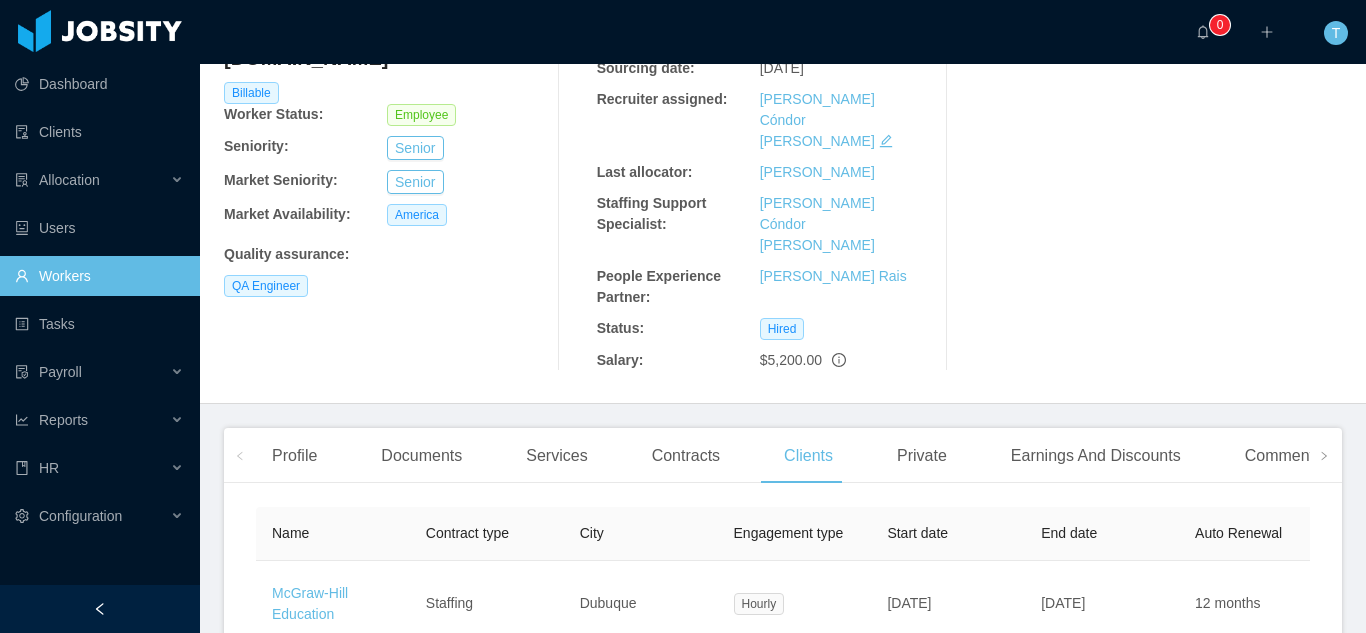 scroll, scrollTop: 290, scrollLeft: 0, axis: vertical 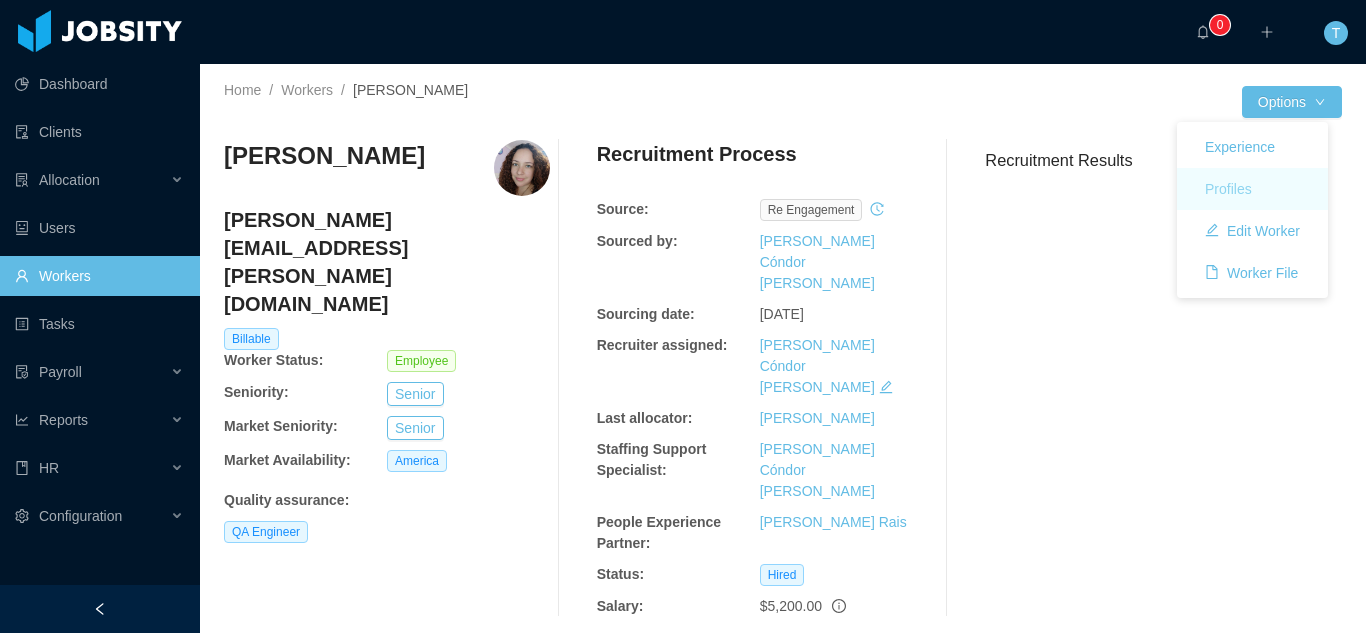 click on "Profiles" at bounding box center (1228, 189) 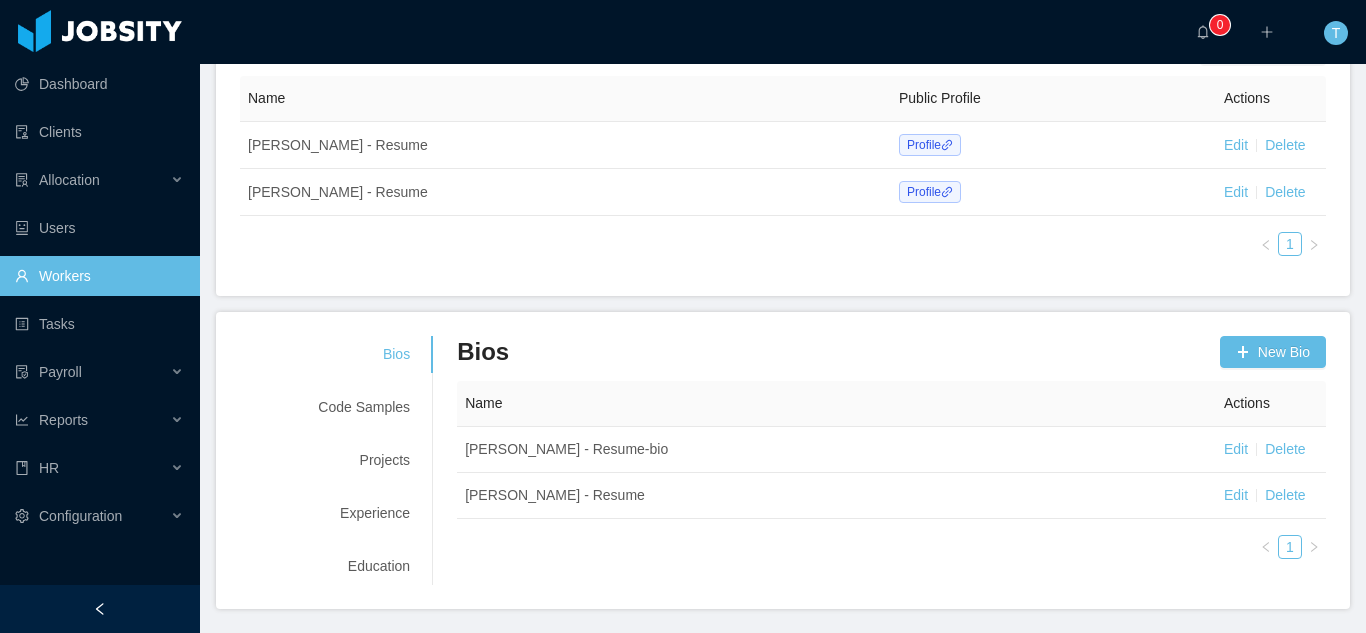 scroll, scrollTop: 36, scrollLeft: 0, axis: vertical 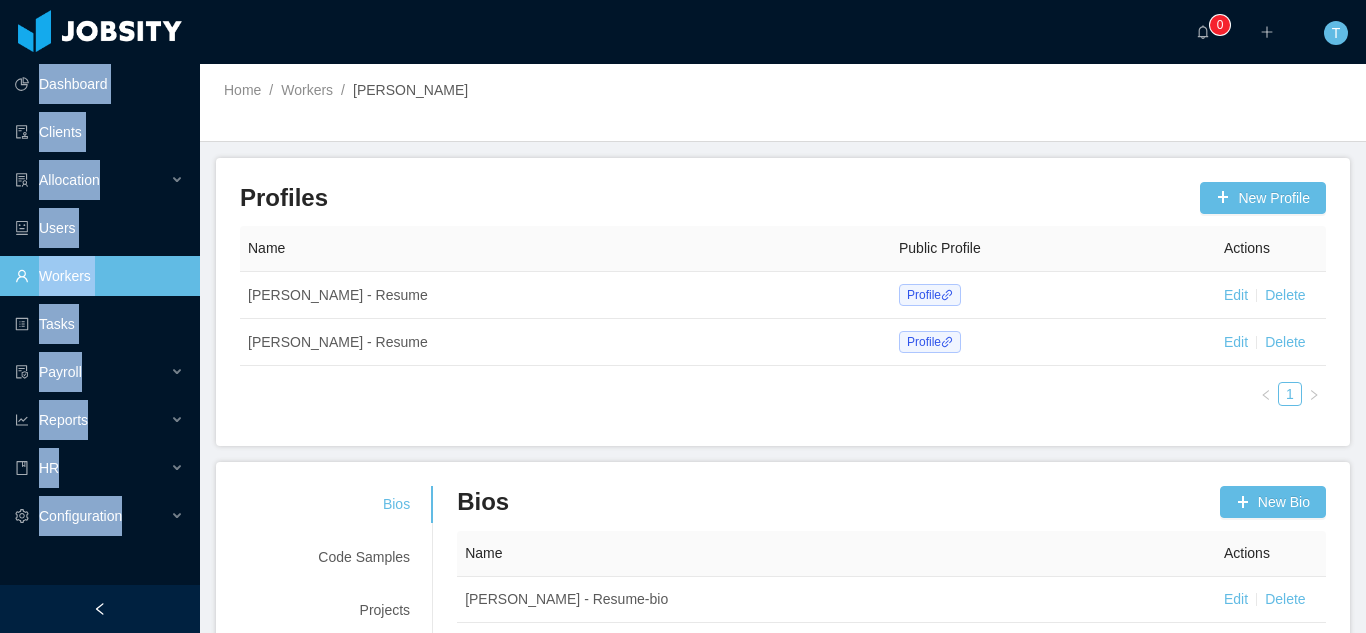 drag, startPoint x: 379, startPoint y: 24, endPoint x: 292, endPoint y: 55, distance: 92.358 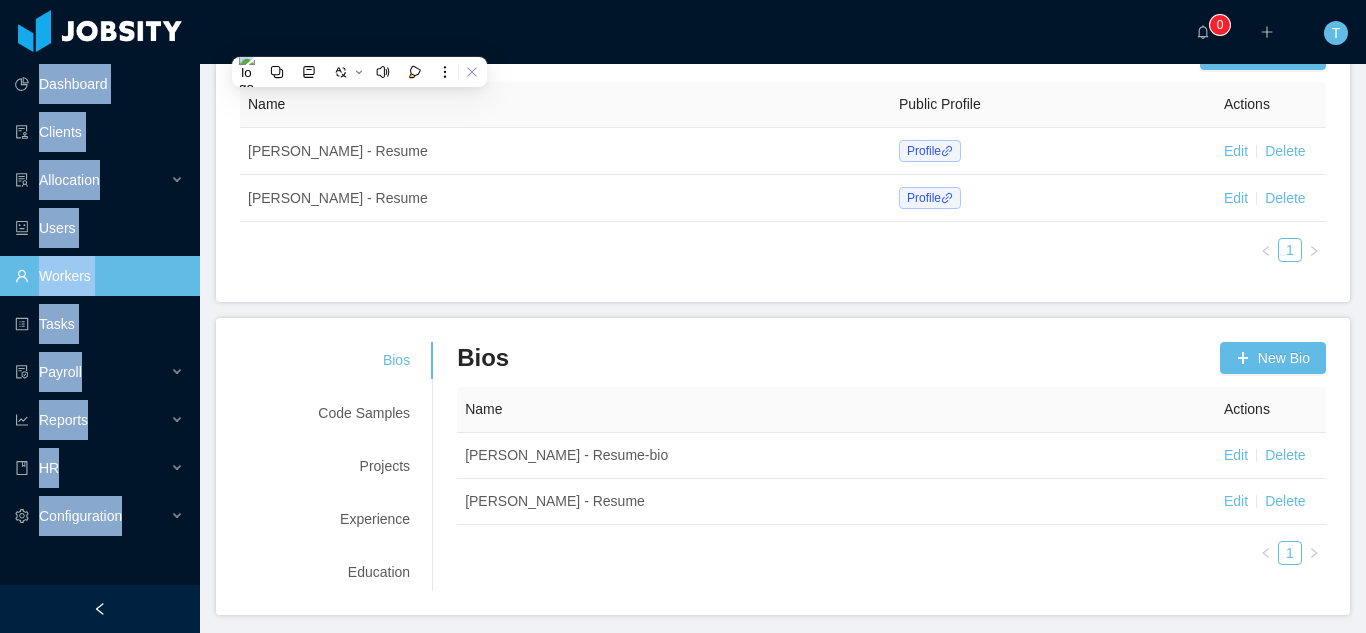 scroll, scrollTop: 0, scrollLeft: 0, axis: both 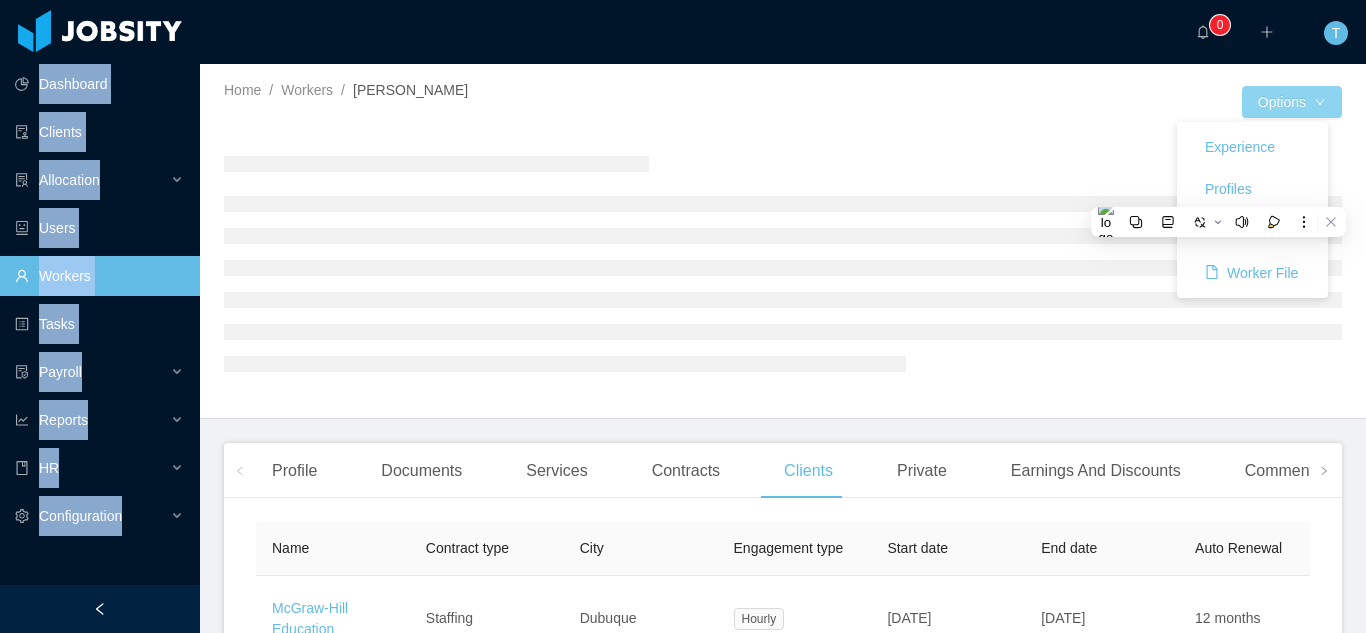 click on "Options" at bounding box center (1292, 102) 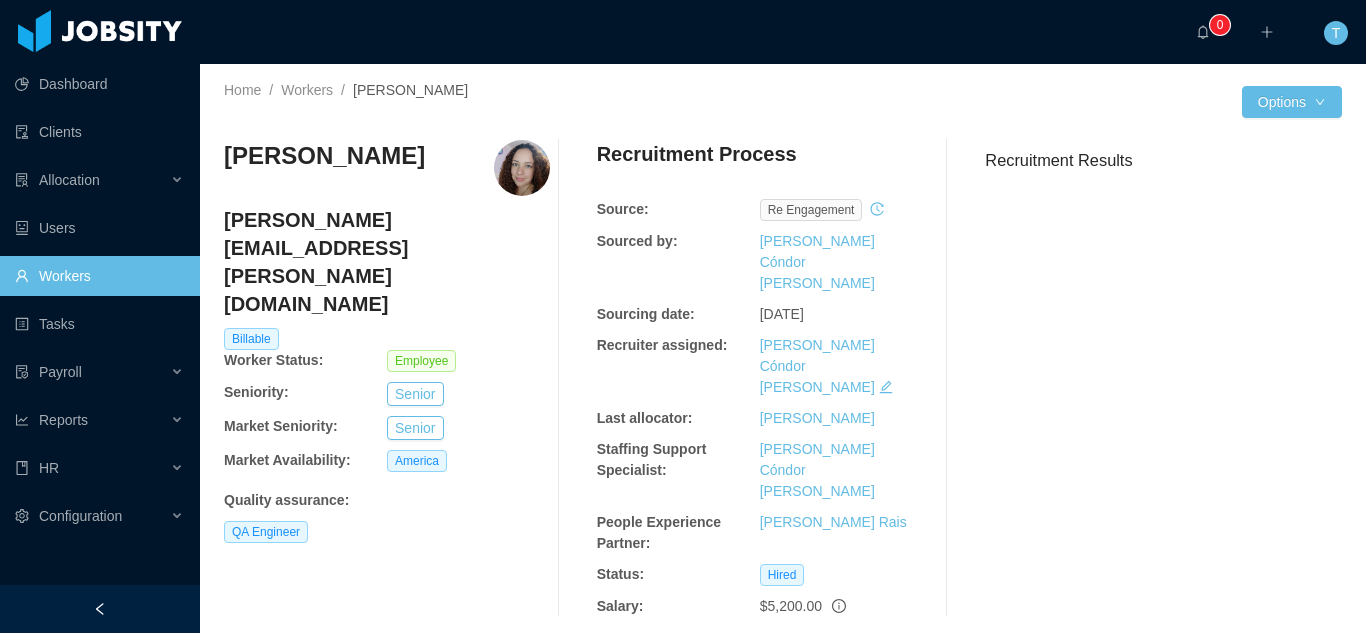 click on "Recruitment Results" at bounding box center [1163, 160] 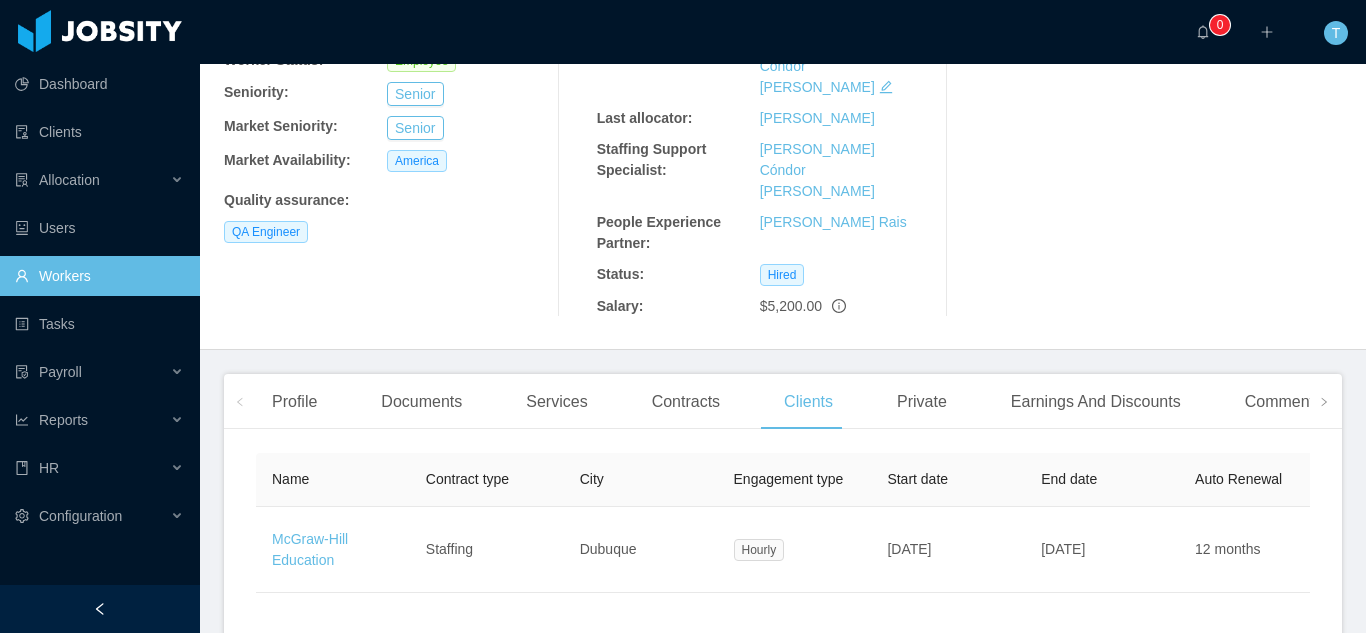 scroll, scrollTop: 372, scrollLeft: 0, axis: vertical 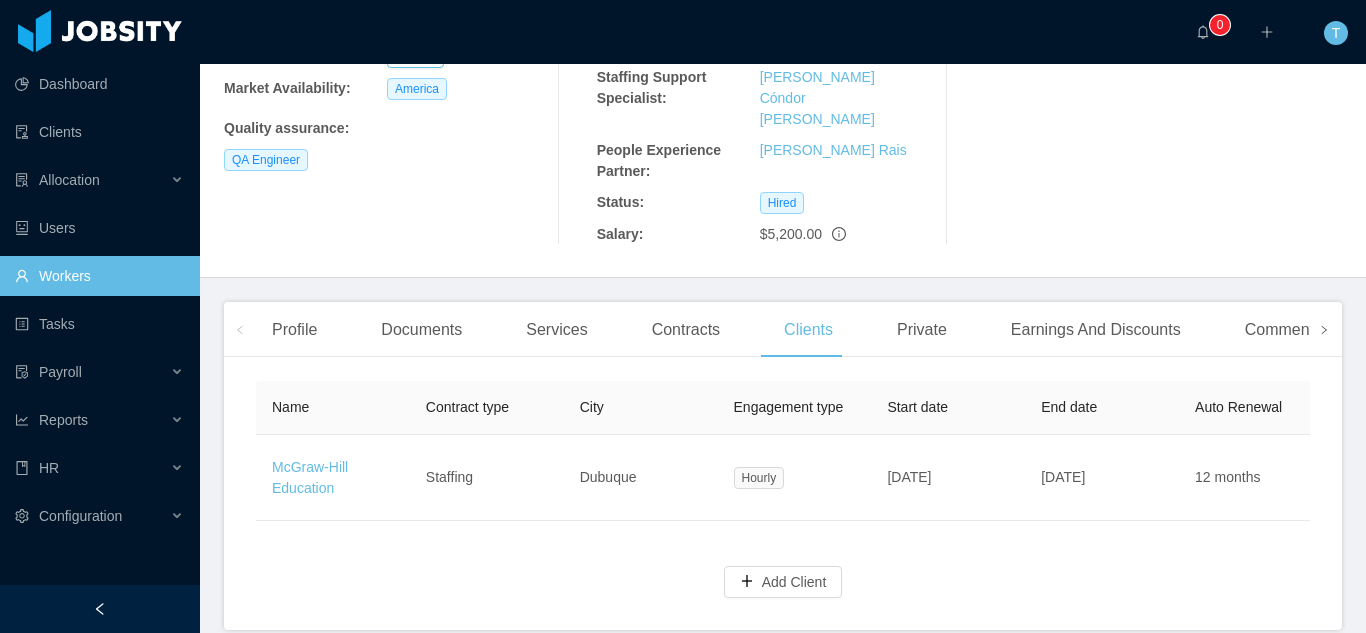 click 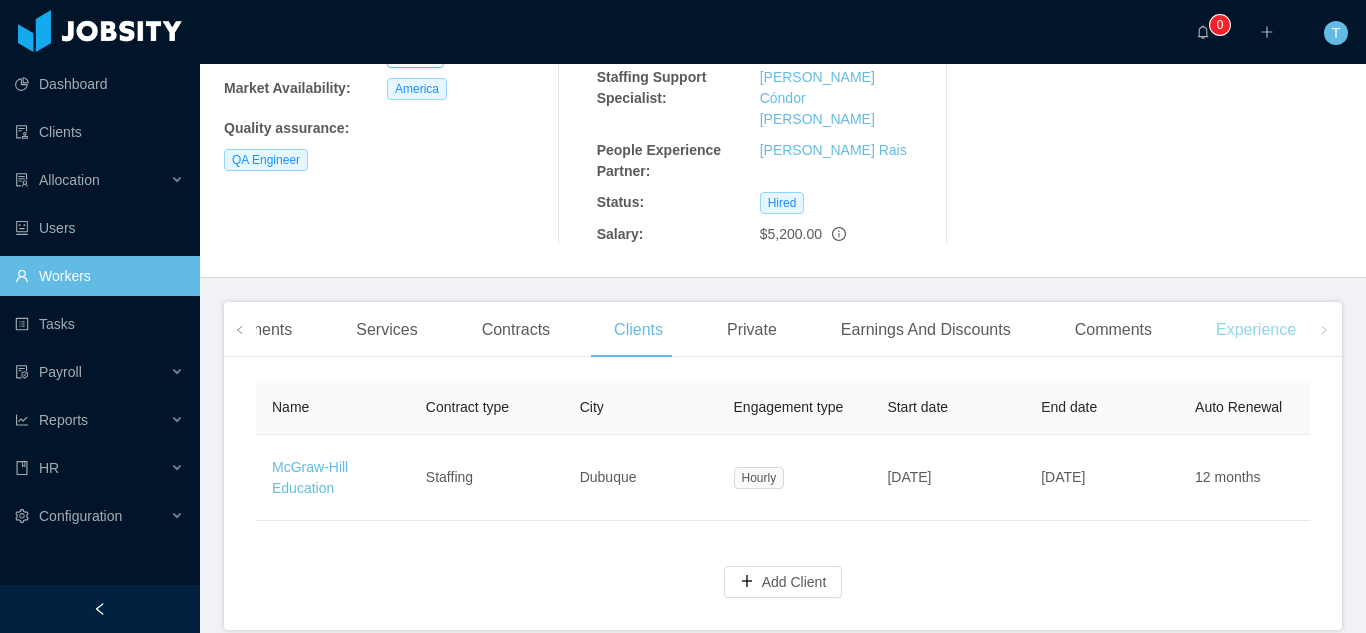 click on "Experience" at bounding box center [1256, 330] 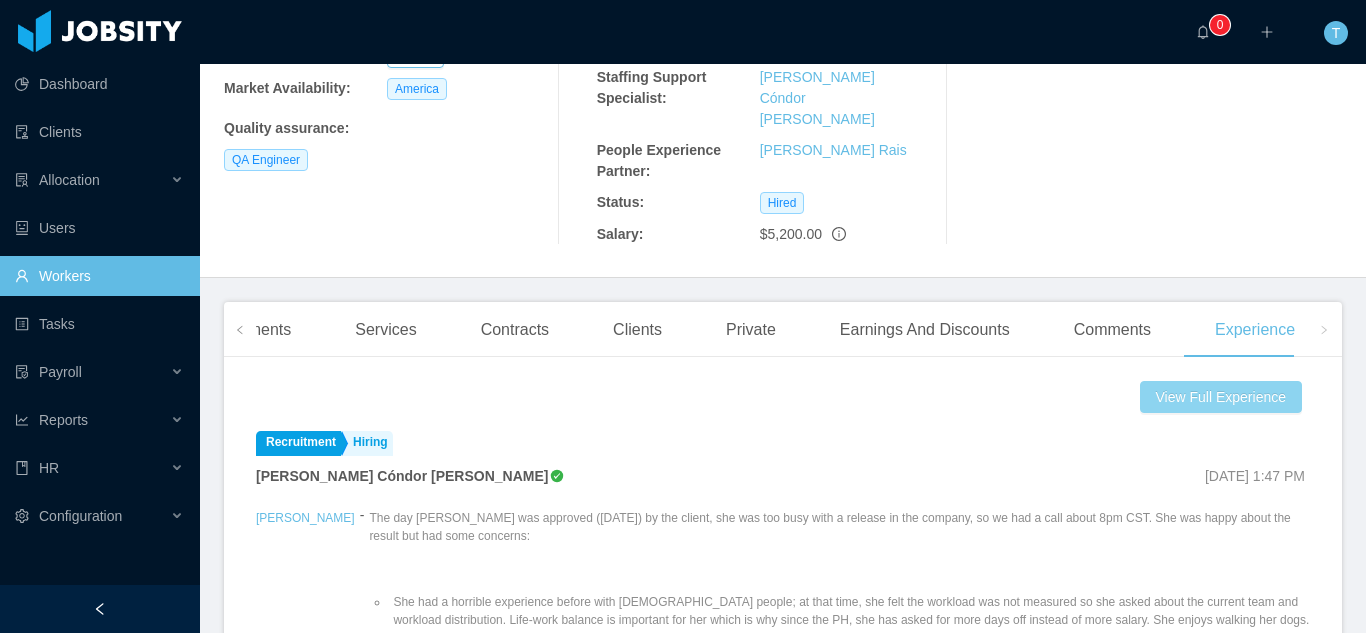 click on "View Full Experience" at bounding box center (1221, 397) 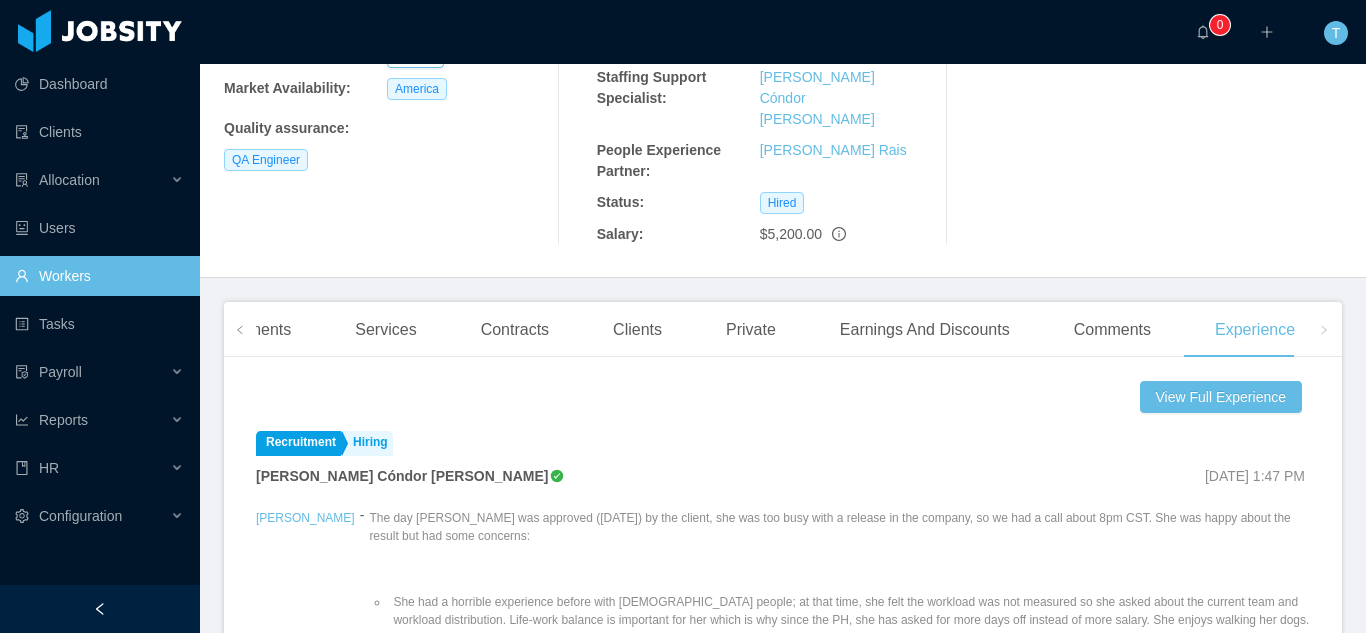 scroll, scrollTop: 0, scrollLeft: 0, axis: both 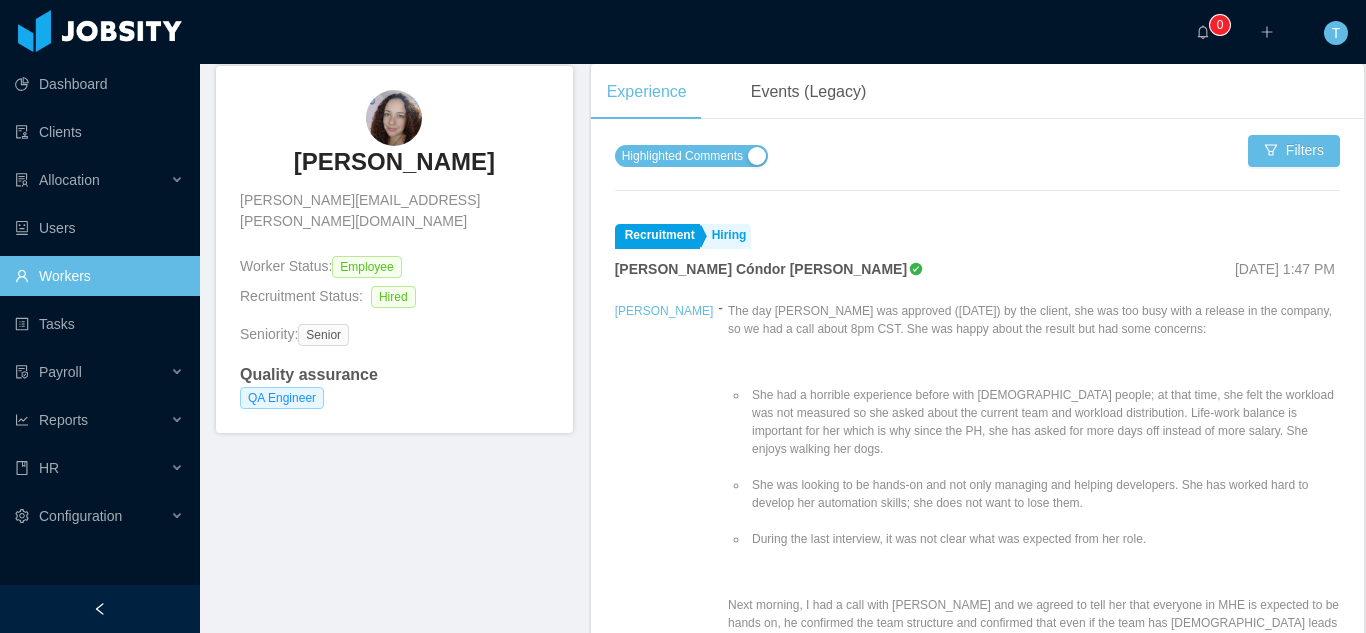 click on "Highlighted Comments" at bounding box center [682, 156] 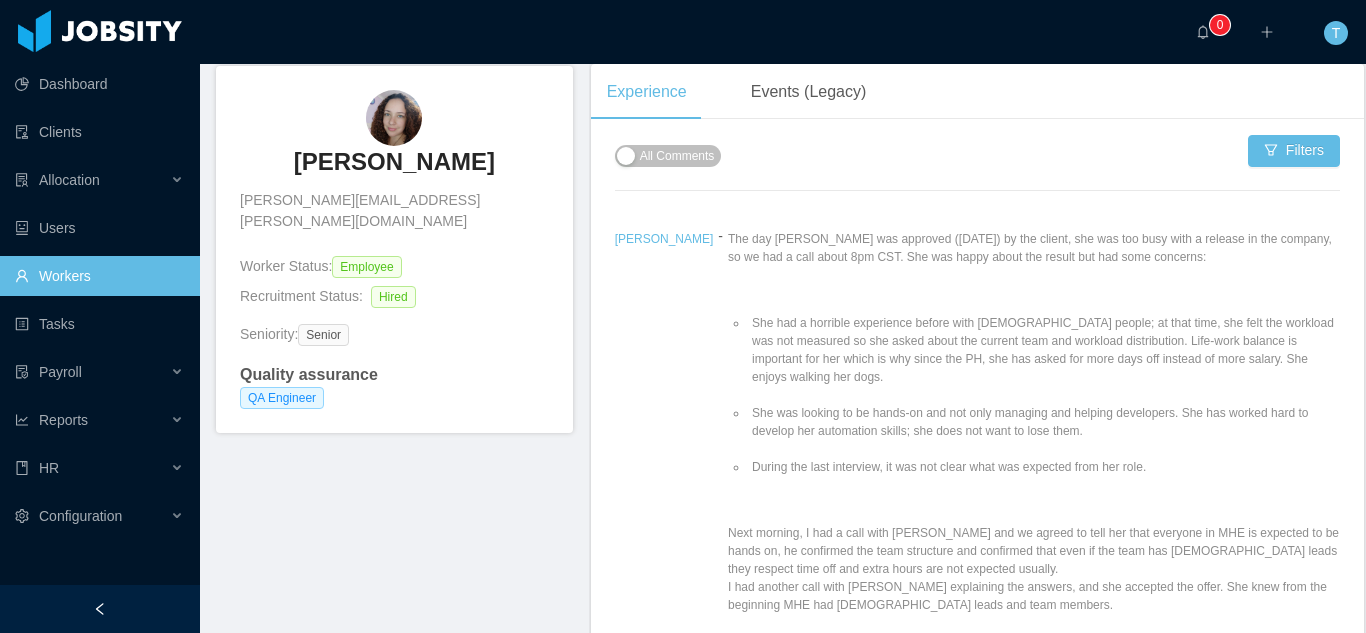scroll, scrollTop: 867, scrollLeft: 0, axis: vertical 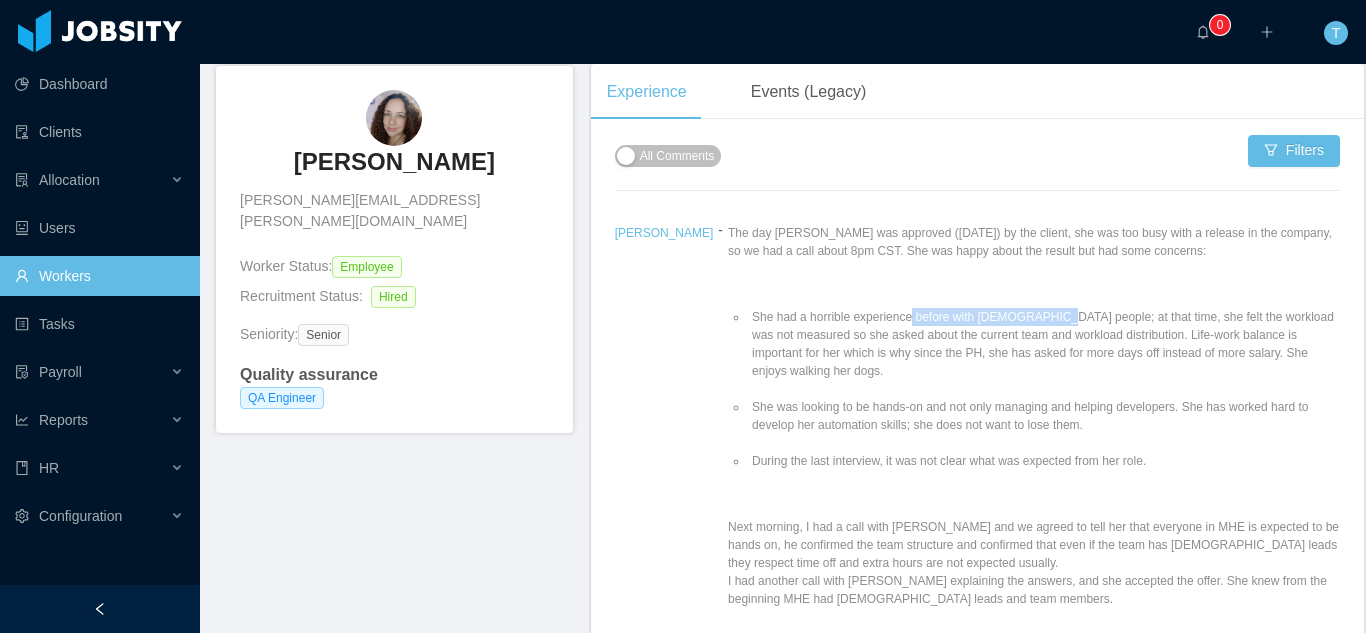 drag, startPoint x: 846, startPoint y: 275, endPoint x: 984, endPoint y: 279, distance: 138.05795 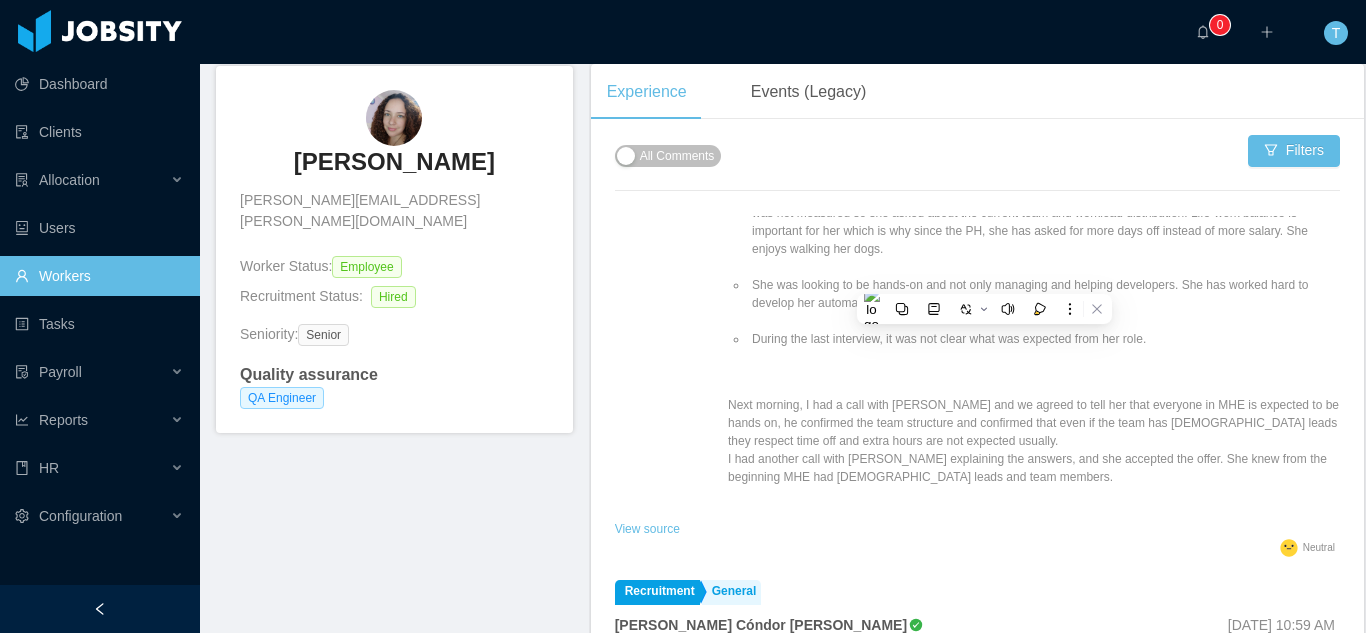 scroll, scrollTop: 994, scrollLeft: 0, axis: vertical 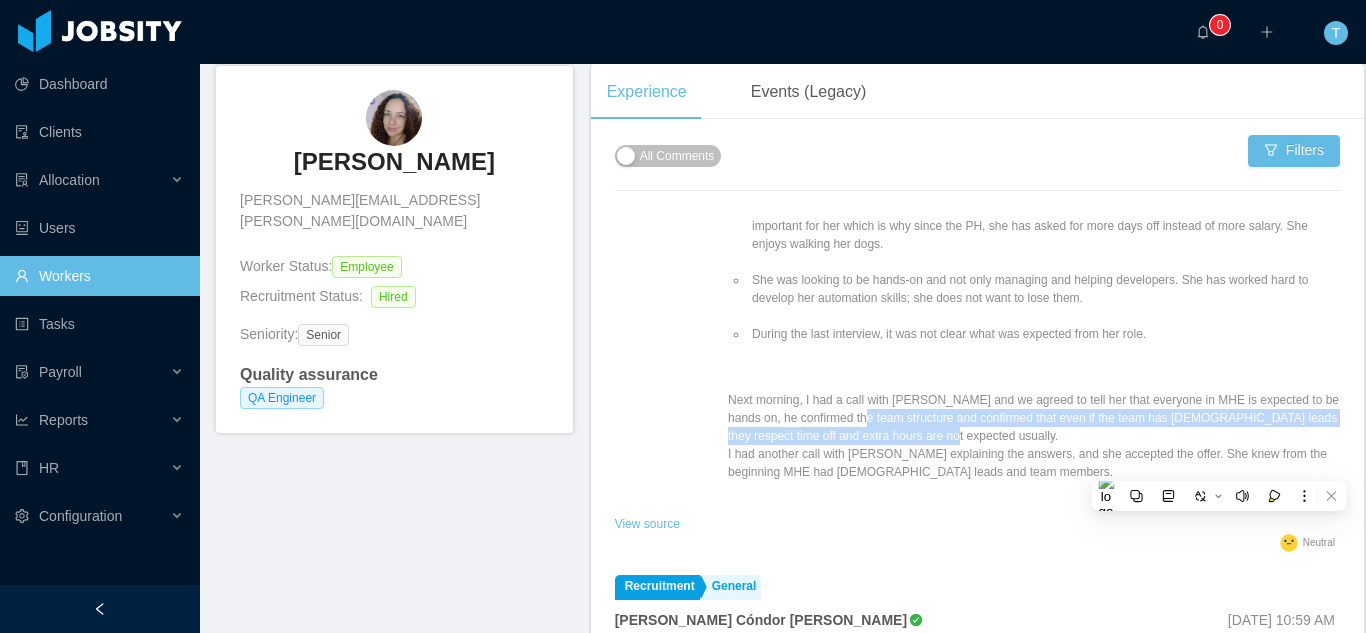 drag, startPoint x: 772, startPoint y: 365, endPoint x: 1099, endPoint y: 373, distance: 327.09784 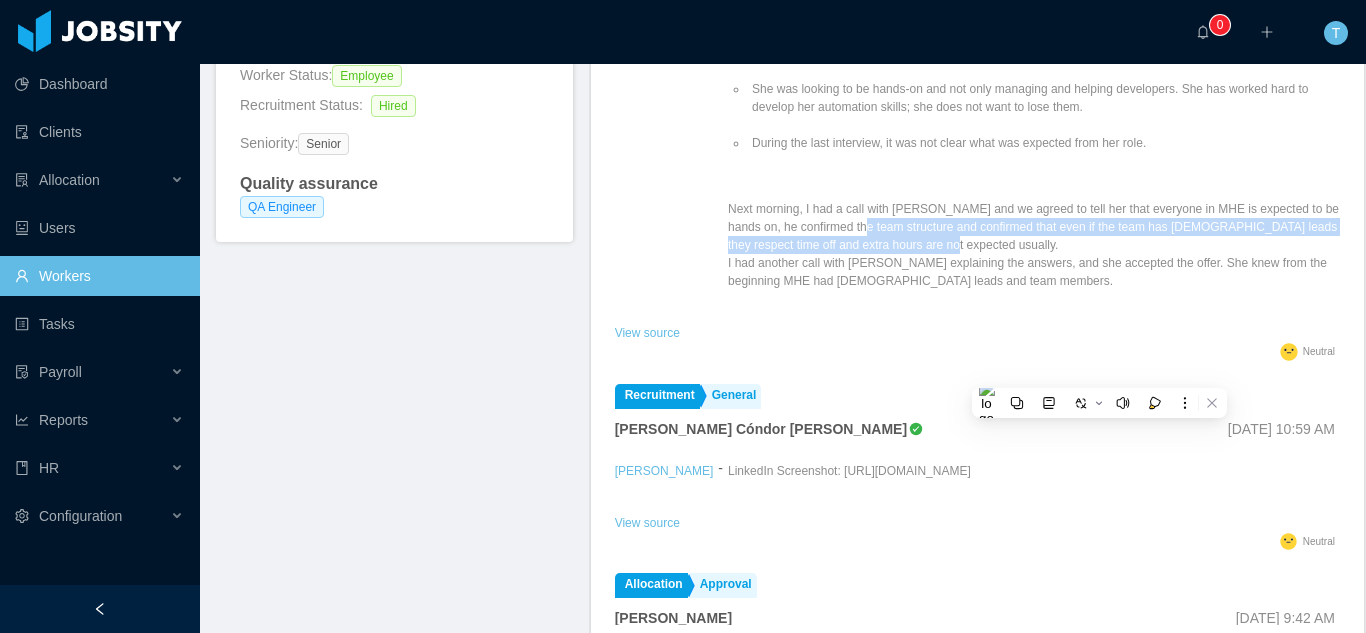 scroll, scrollTop: 284, scrollLeft: 0, axis: vertical 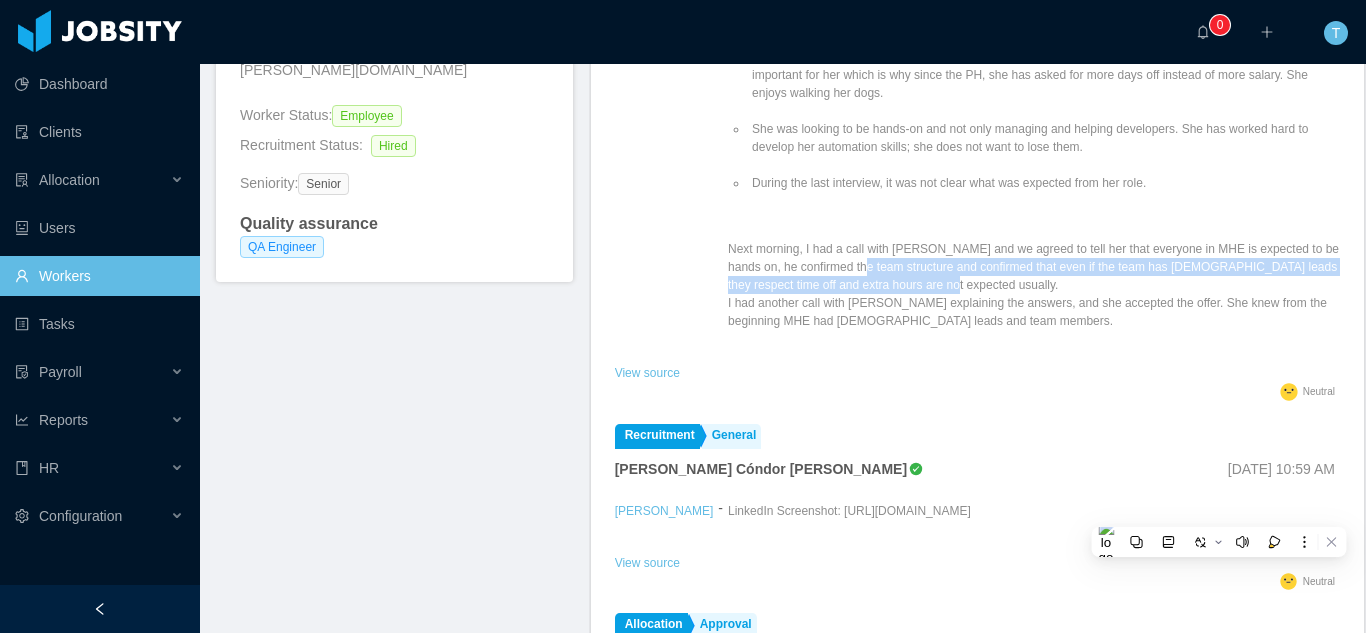 click on "Workers" at bounding box center [99, 276] 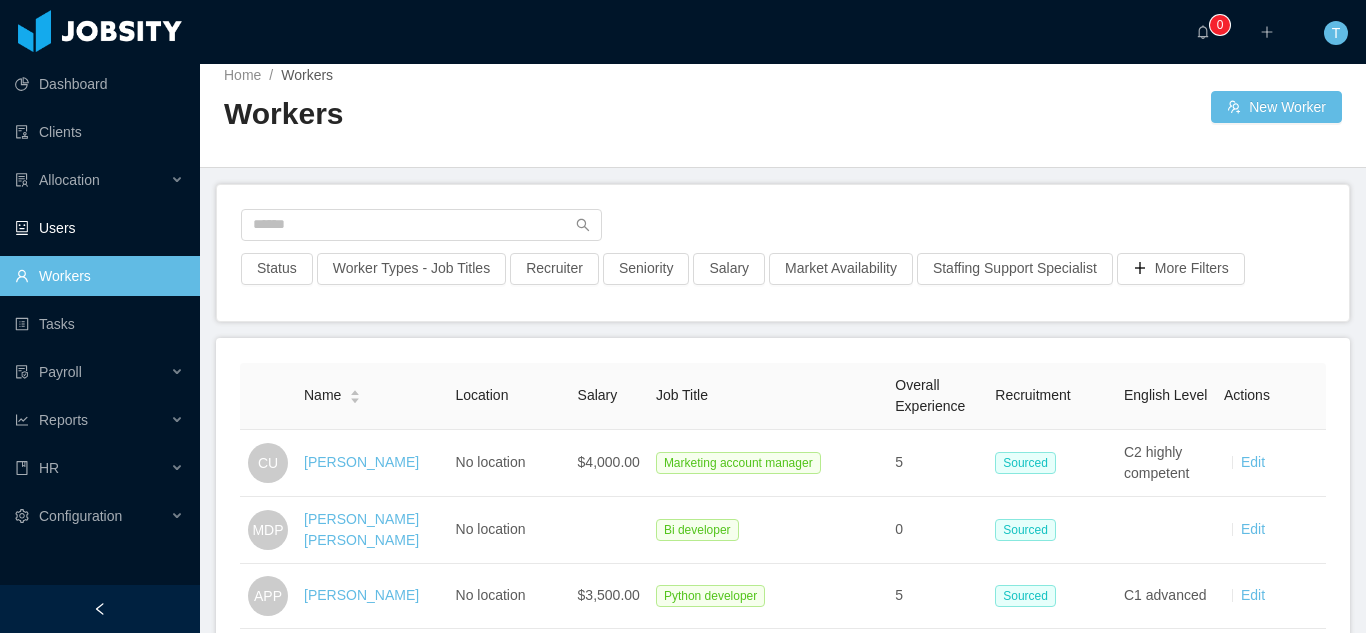 scroll, scrollTop: 284, scrollLeft: 0, axis: vertical 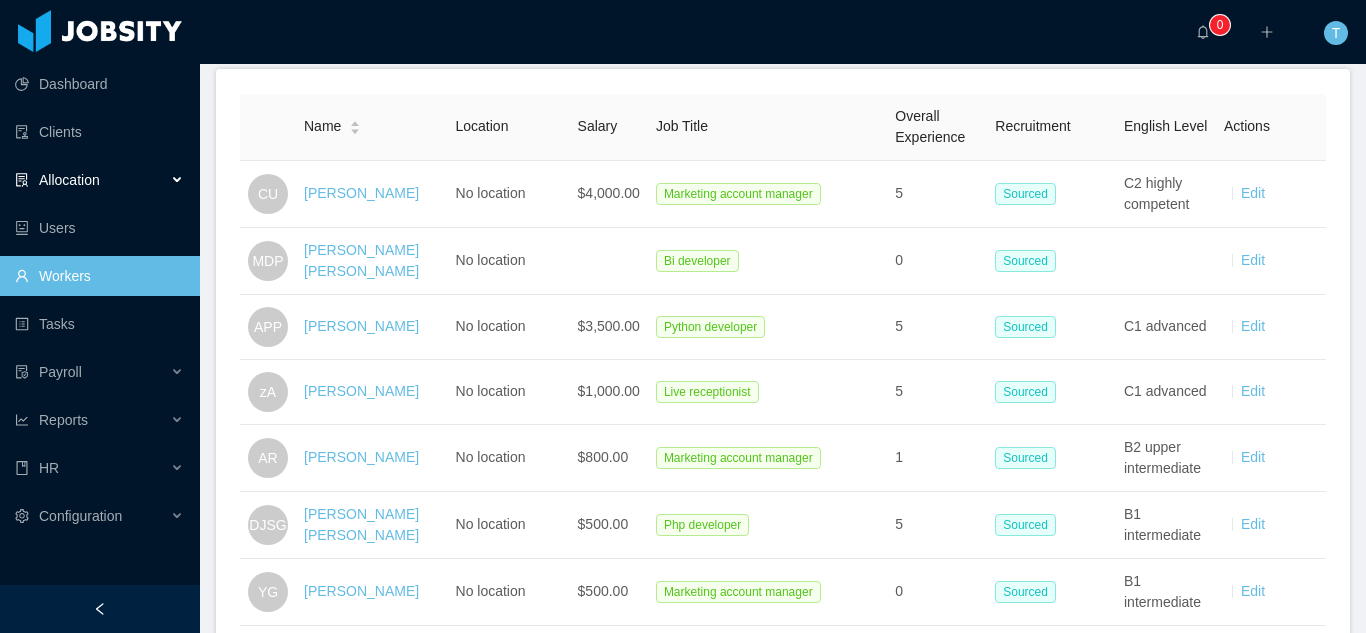 click on "Allocation" at bounding box center (69, 180) 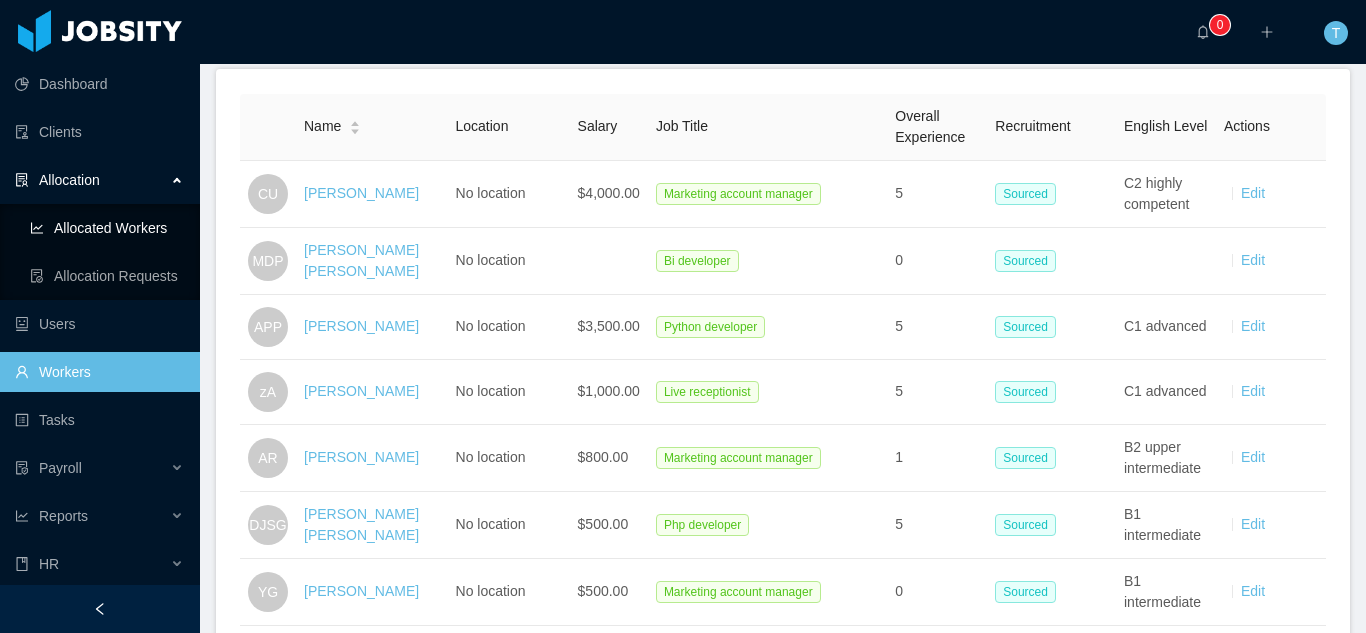 click on "Allocated Workers" at bounding box center (107, 228) 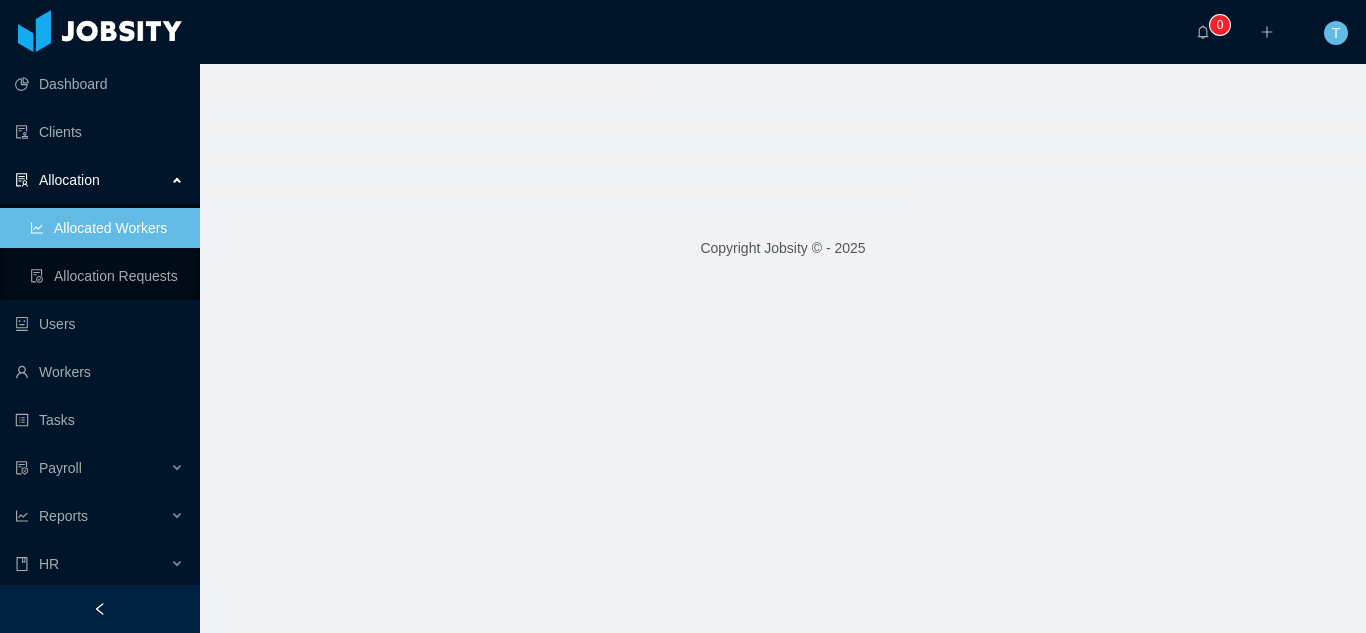 scroll, scrollTop: 0, scrollLeft: 0, axis: both 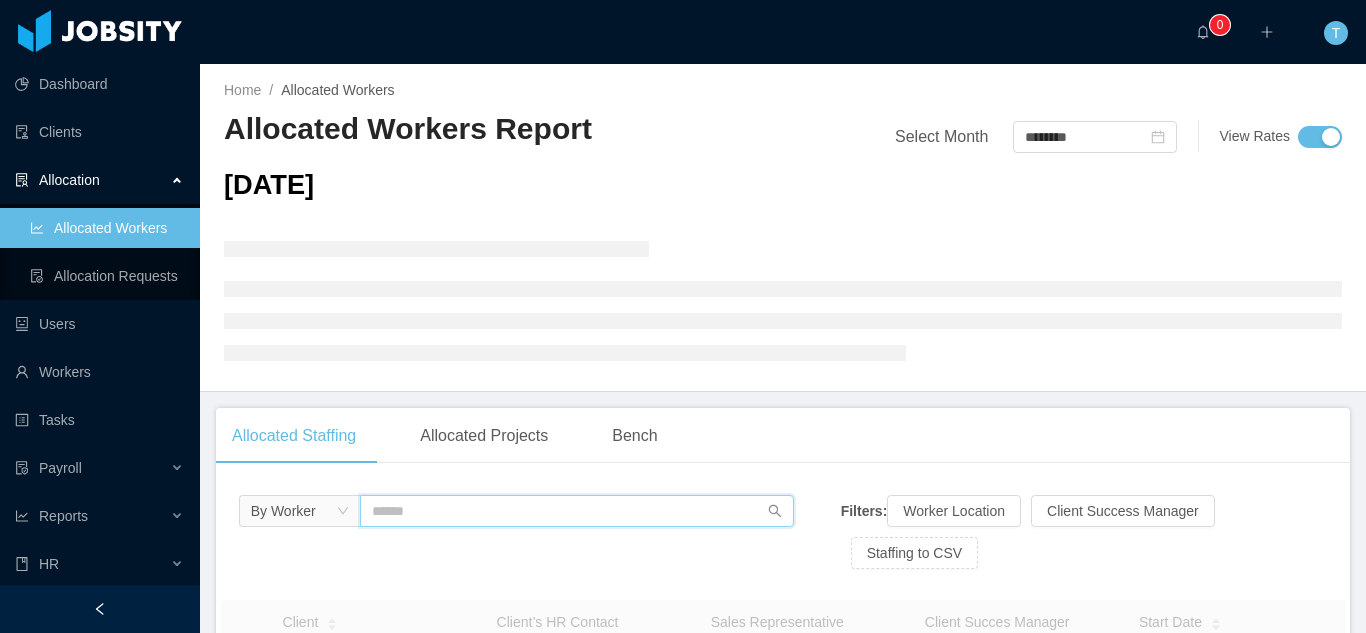 click at bounding box center (577, 511) 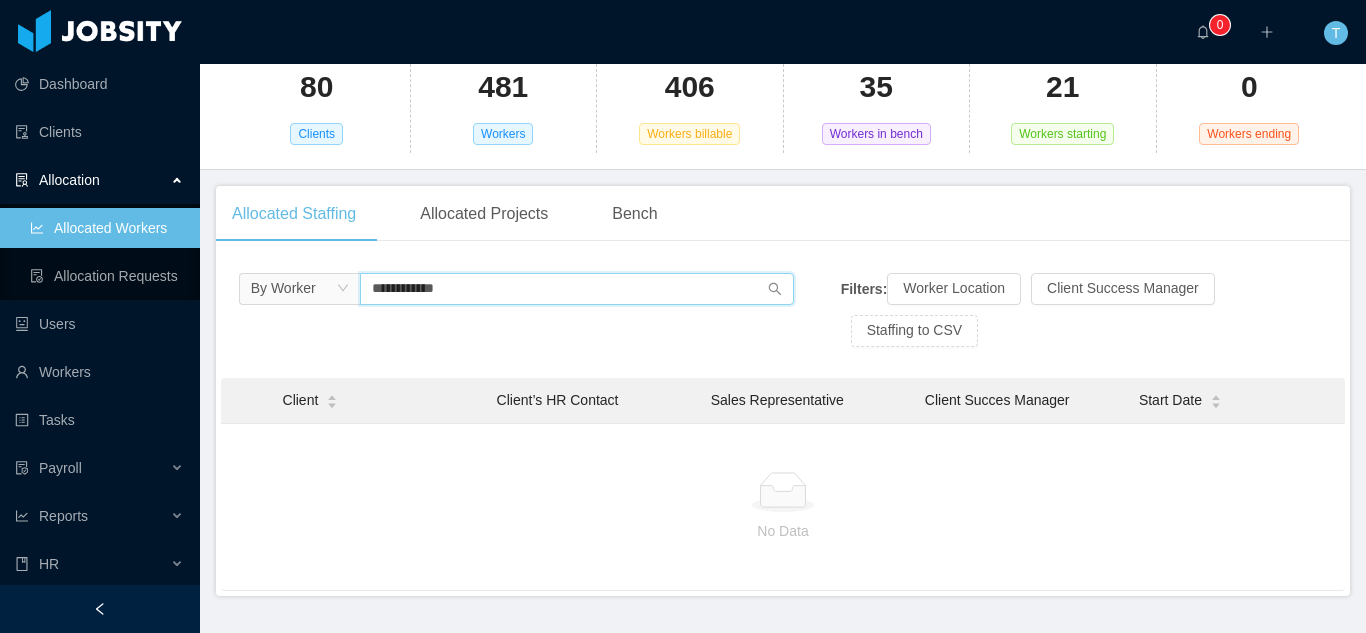scroll, scrollTop: 214, scrollLeft: 0, axis: vertical 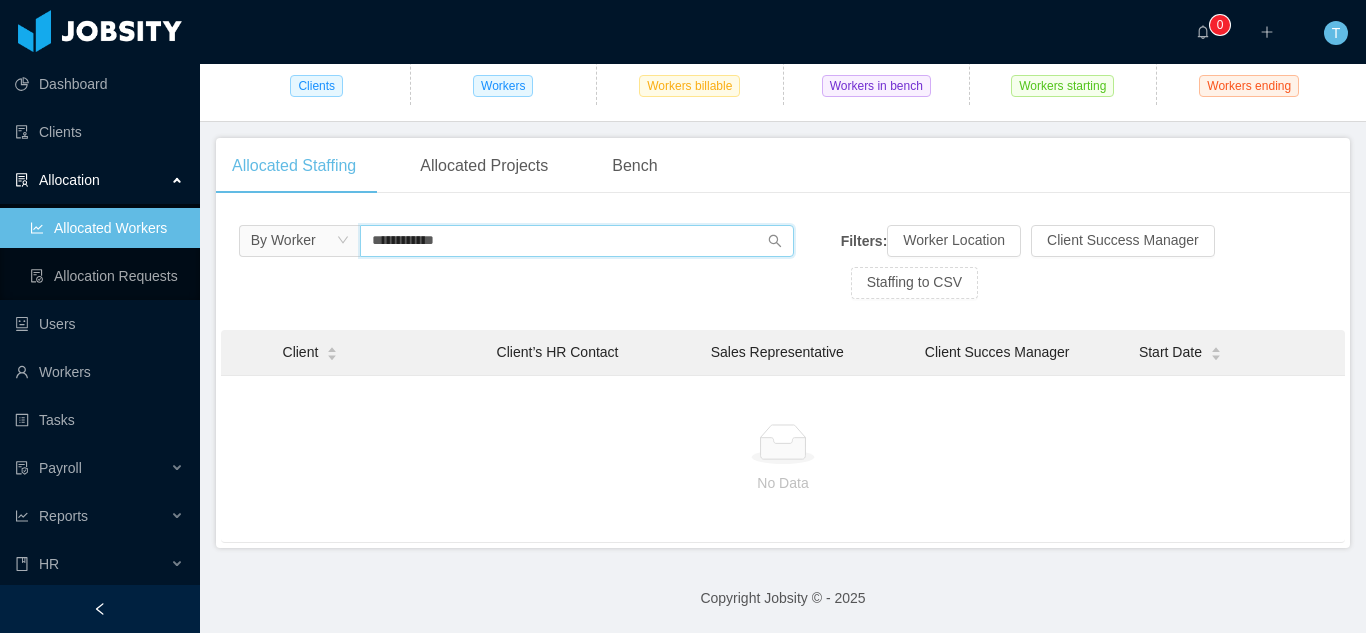 click on "**********" at bounding box center (577, 241) 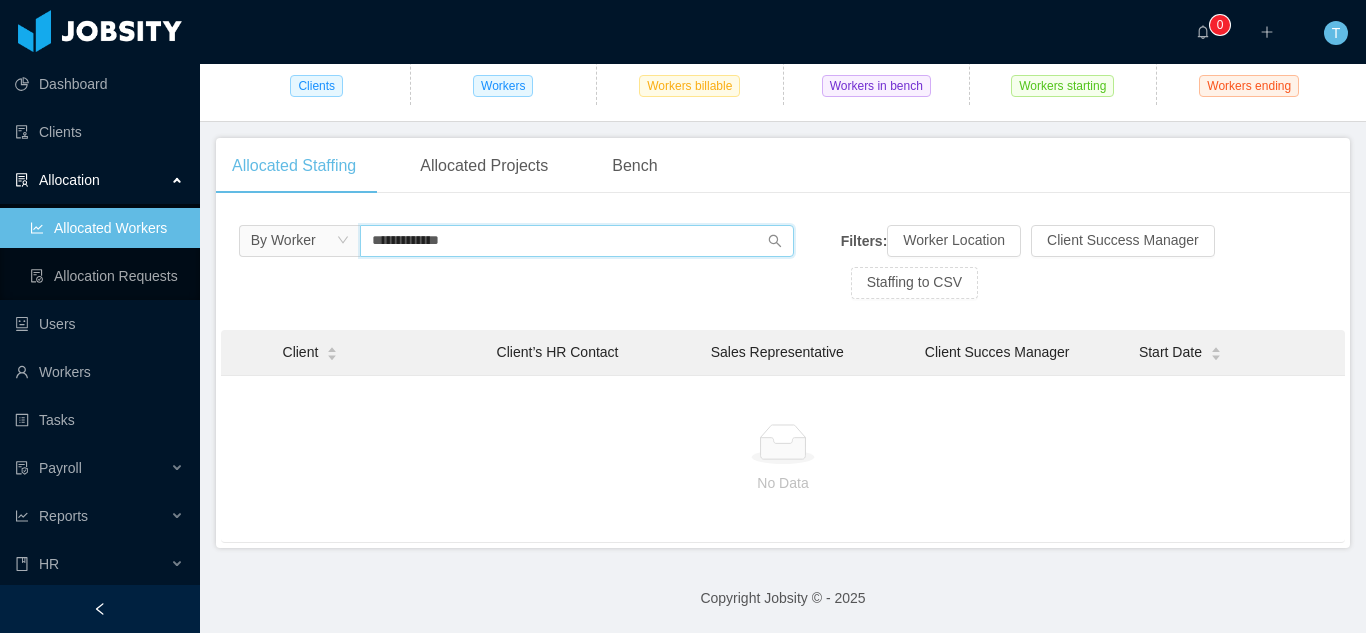 drag, startPoint x: 454, startPoint y: 238, endPoint x: 401, endPoint y: 238, distance: 53 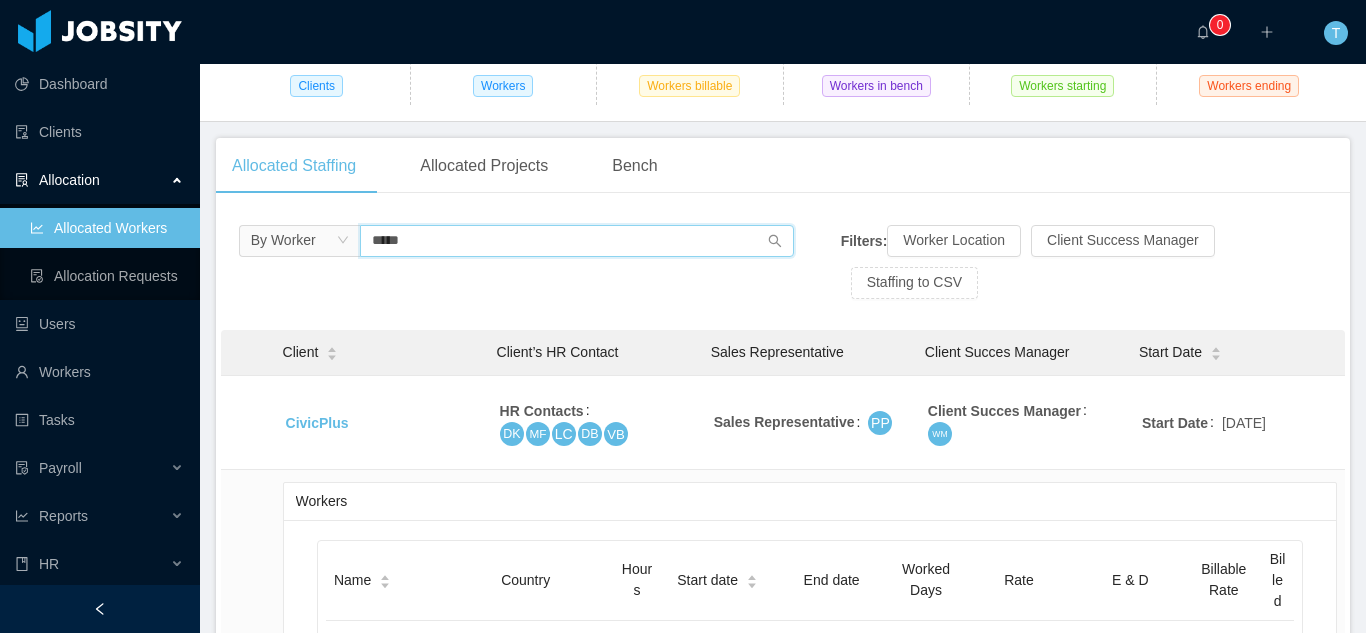 type on "*****" 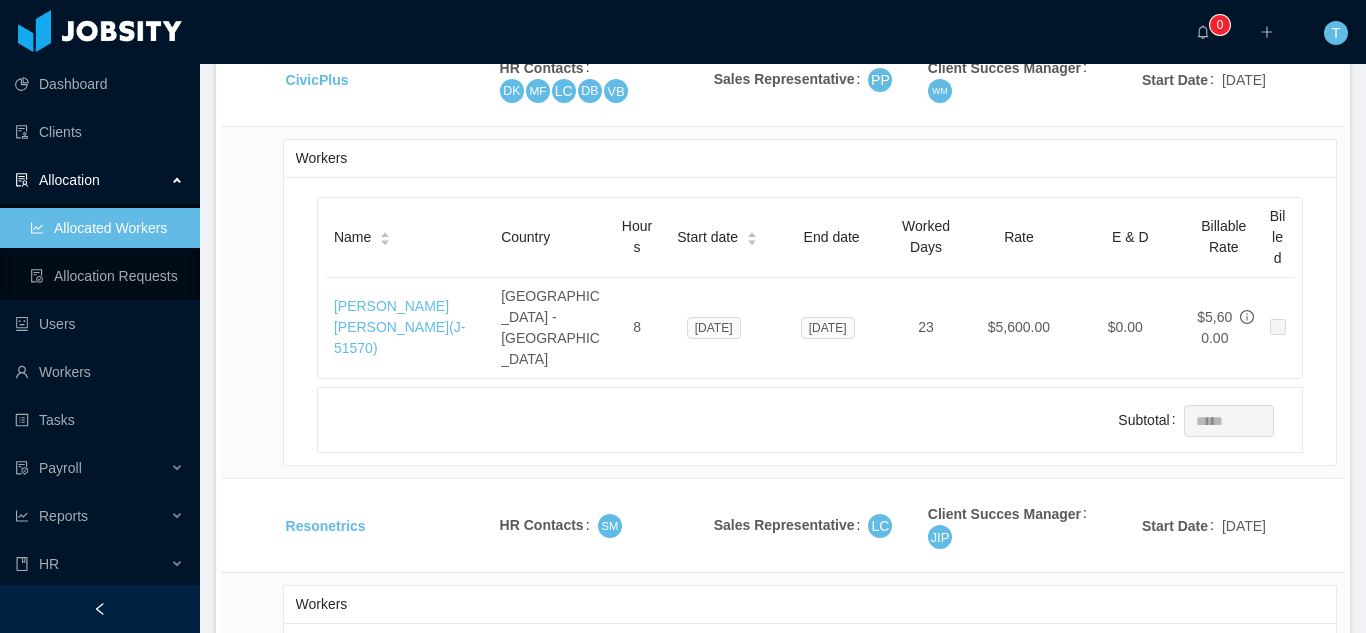 scroll, scrollTop: 570, scrollLeft: 0, axis: vertical 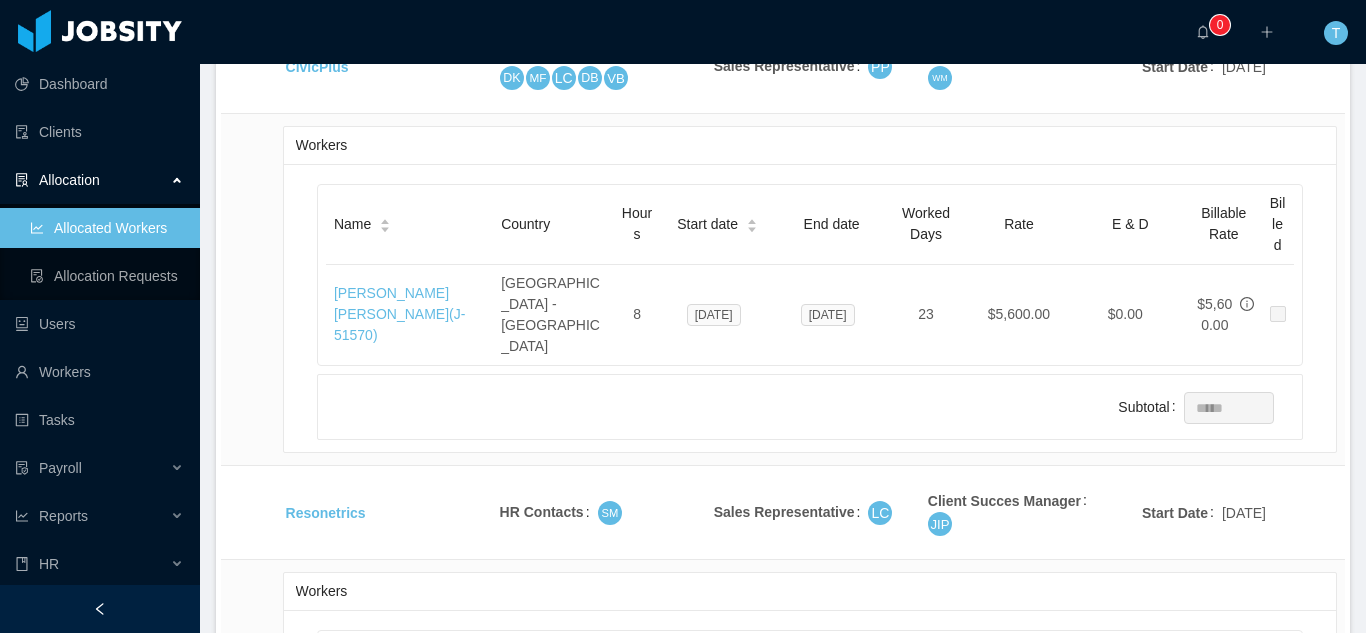 type on "*****" 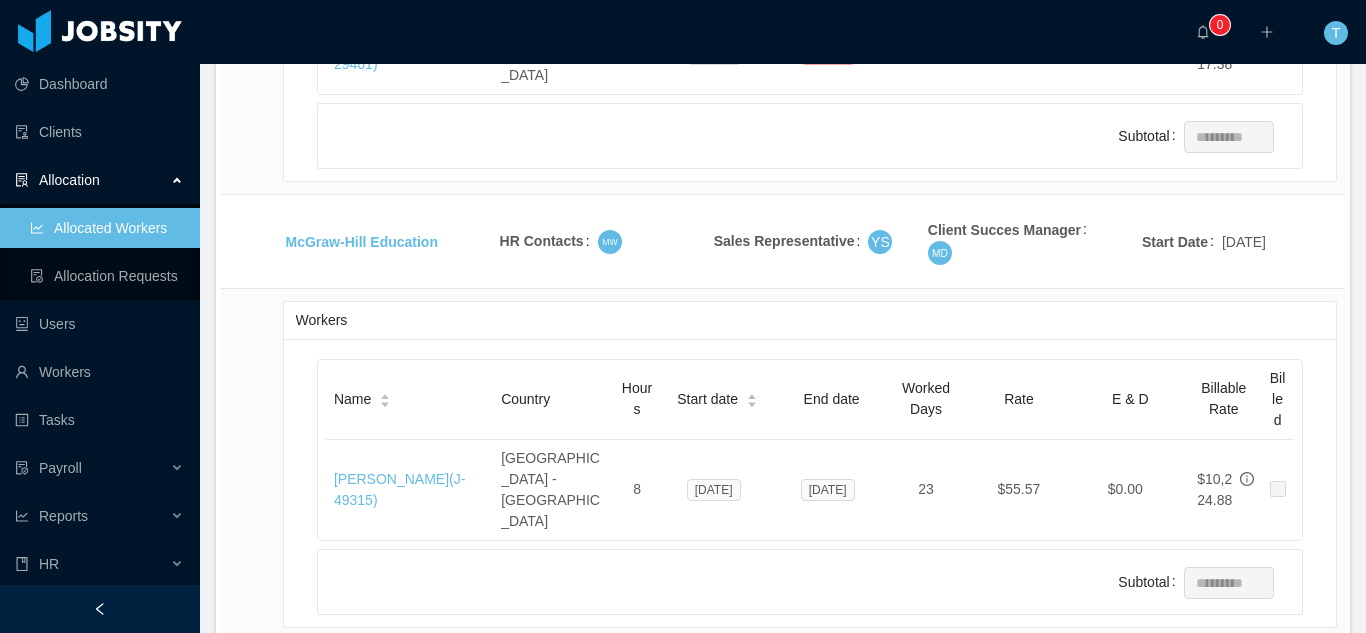 scroll, scrollTop: 1320, scrollLeft: 0, axis: vertical 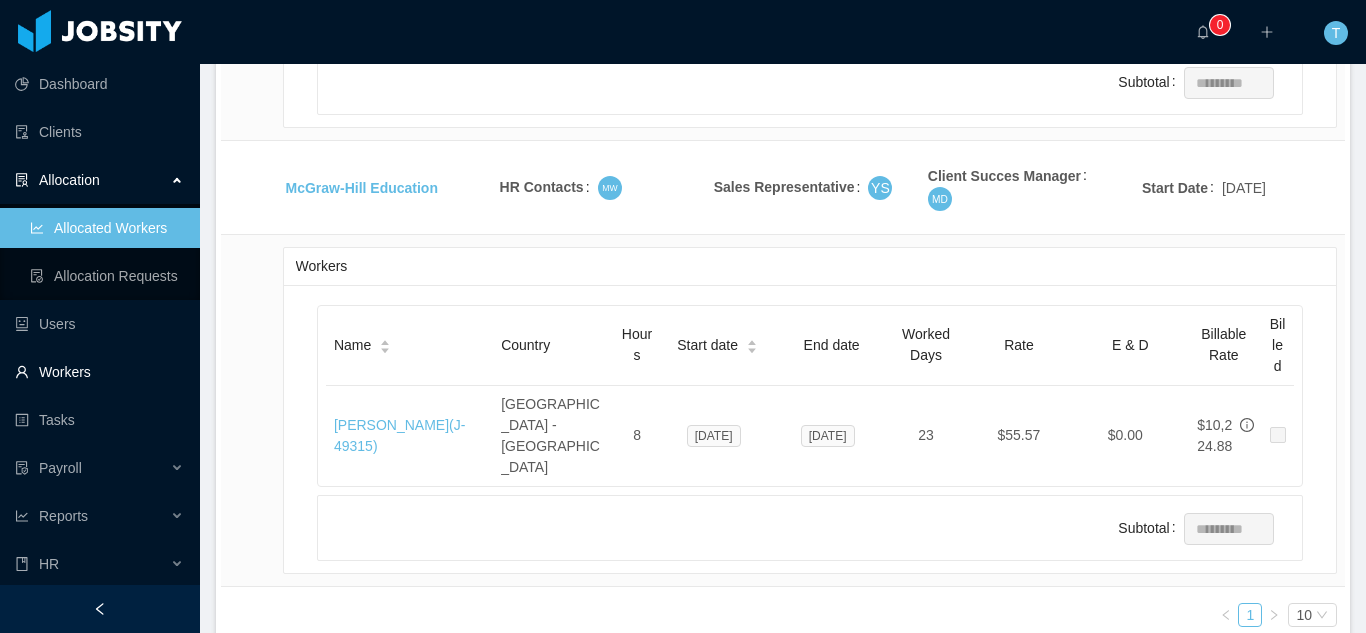 click on "Workers" at bounding box center [99, 372] 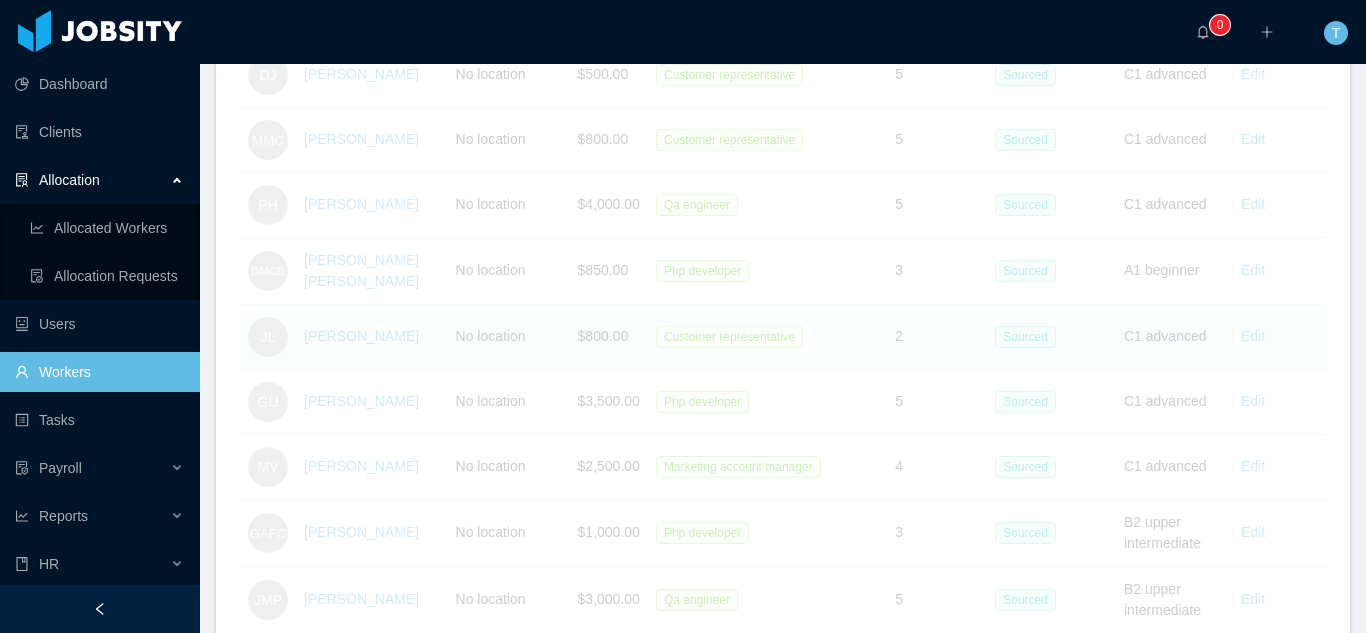 scroll, scrollTop: 3325, scrollLeft: 0, axis: vertical 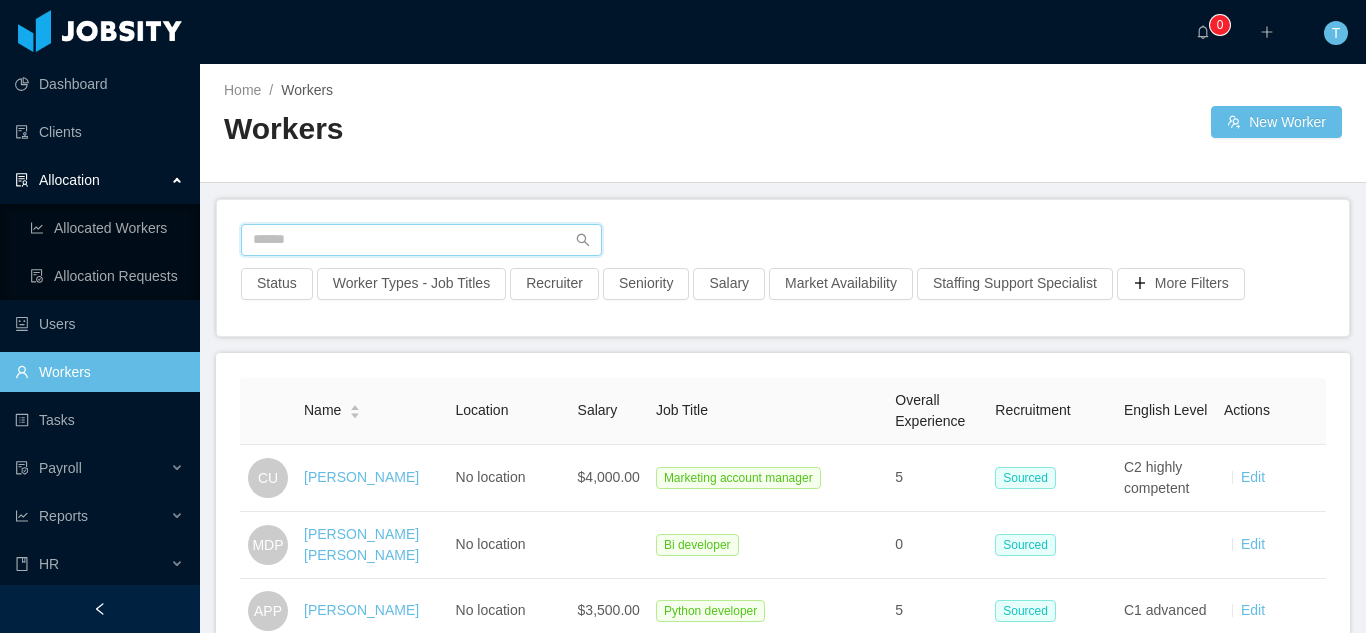 click at bounding box center (421, 240) 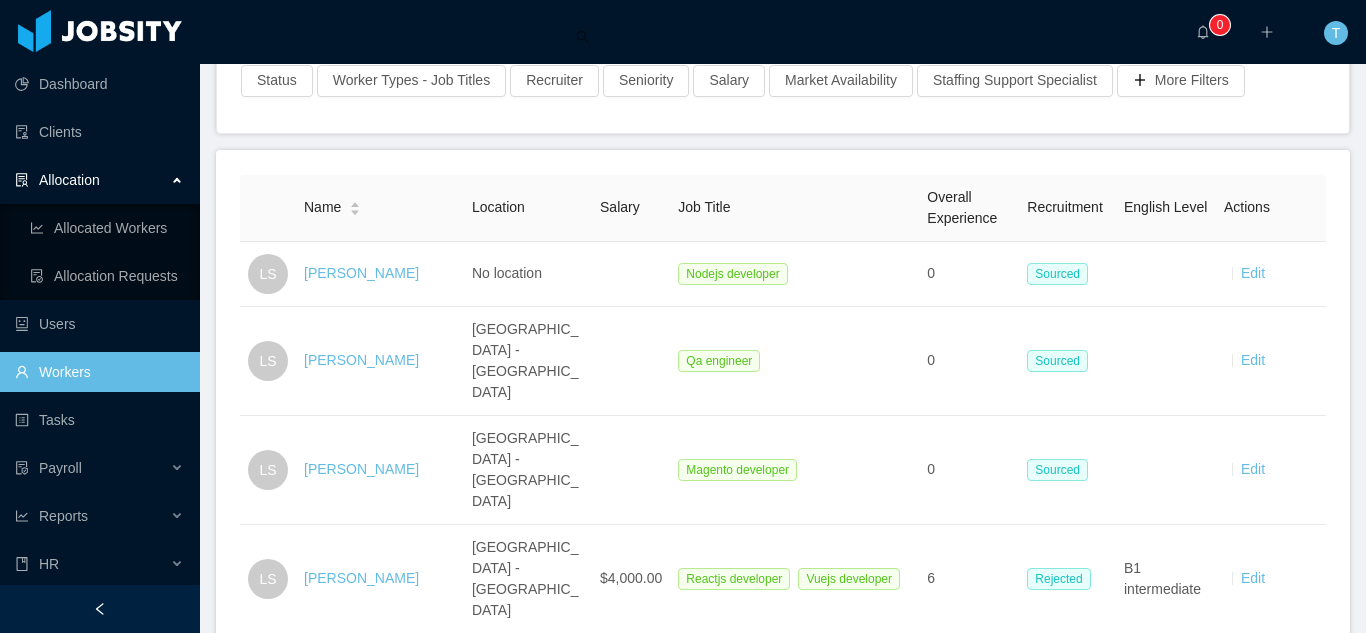 scroll, scrollTop: 206, scrollLeft: 0, axis: vertical 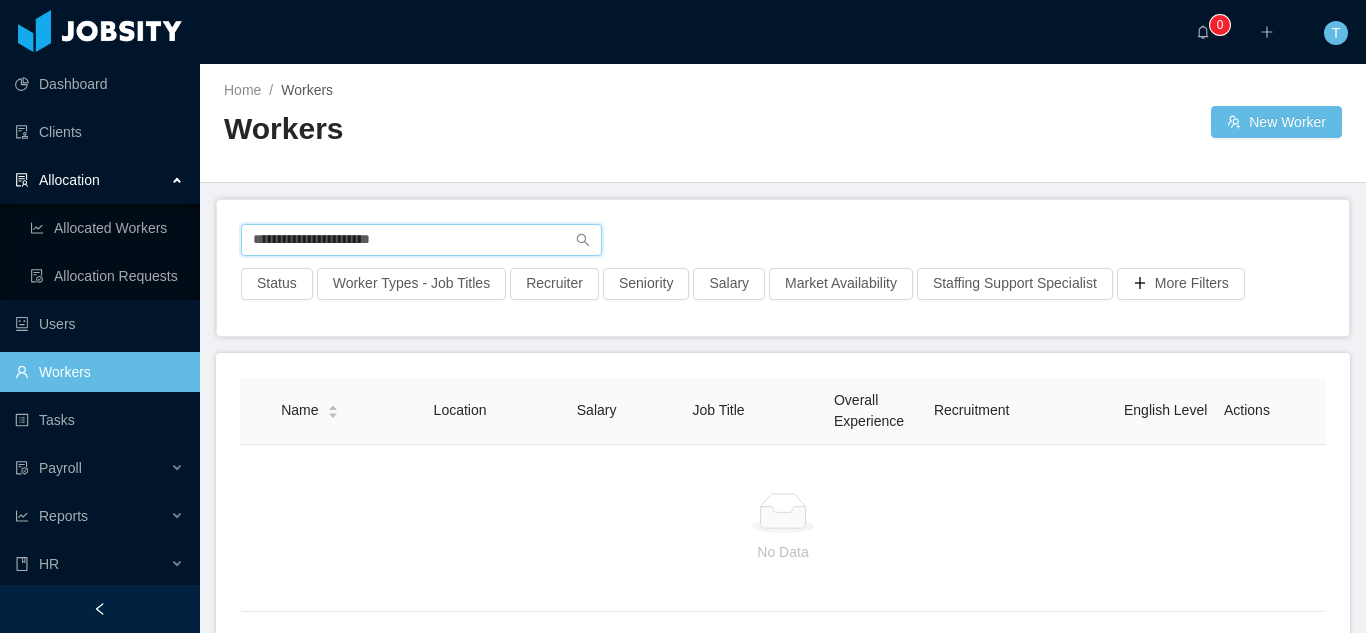 click on "**********" at bounding box center [421, 240] 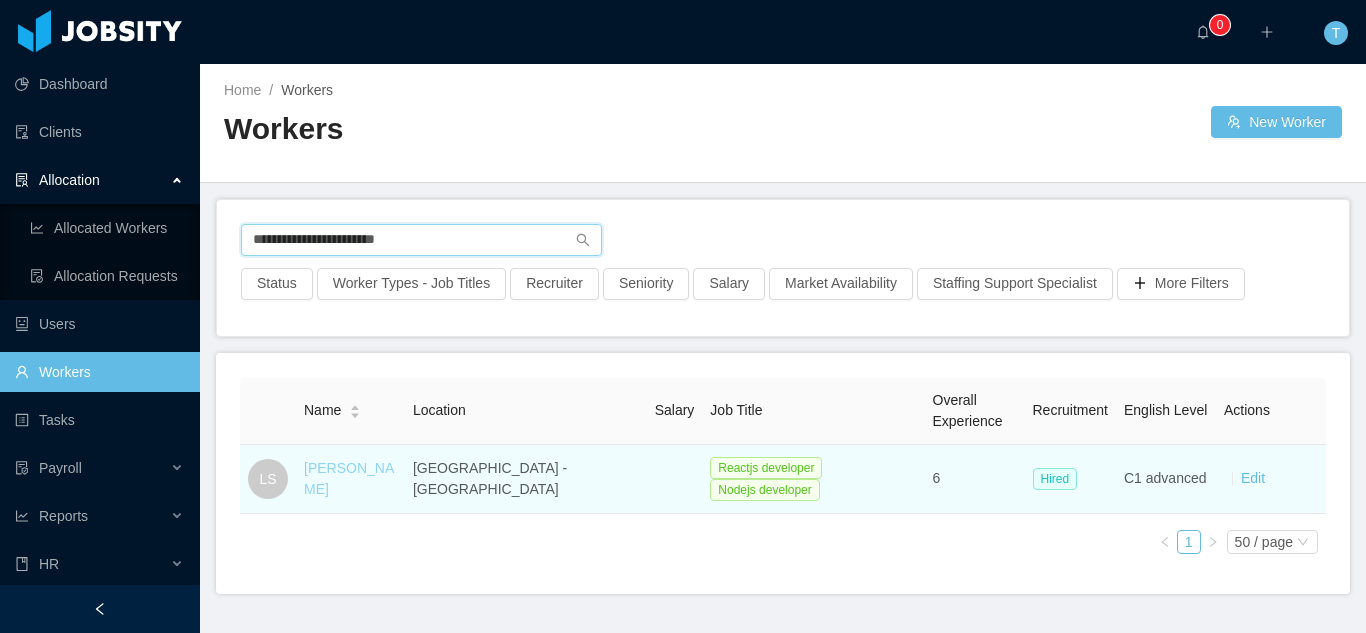 type on "**********" 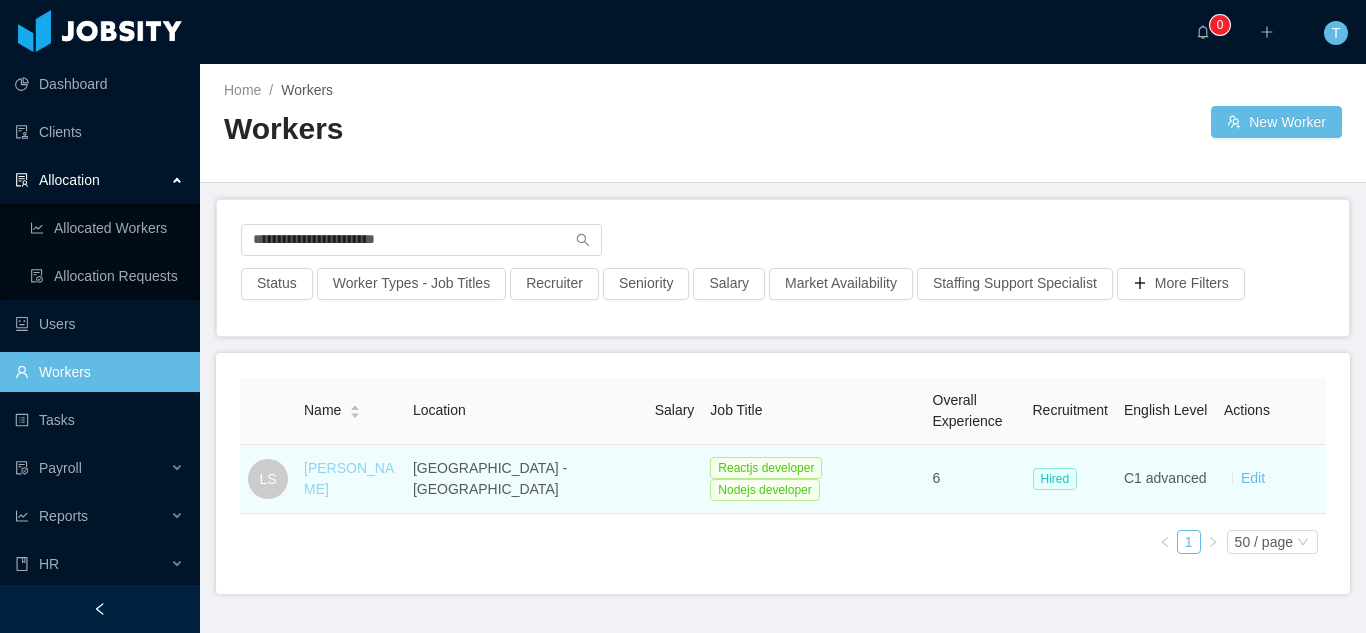 click on "[PERSON_NAME]" at bounding box center (349, 478) 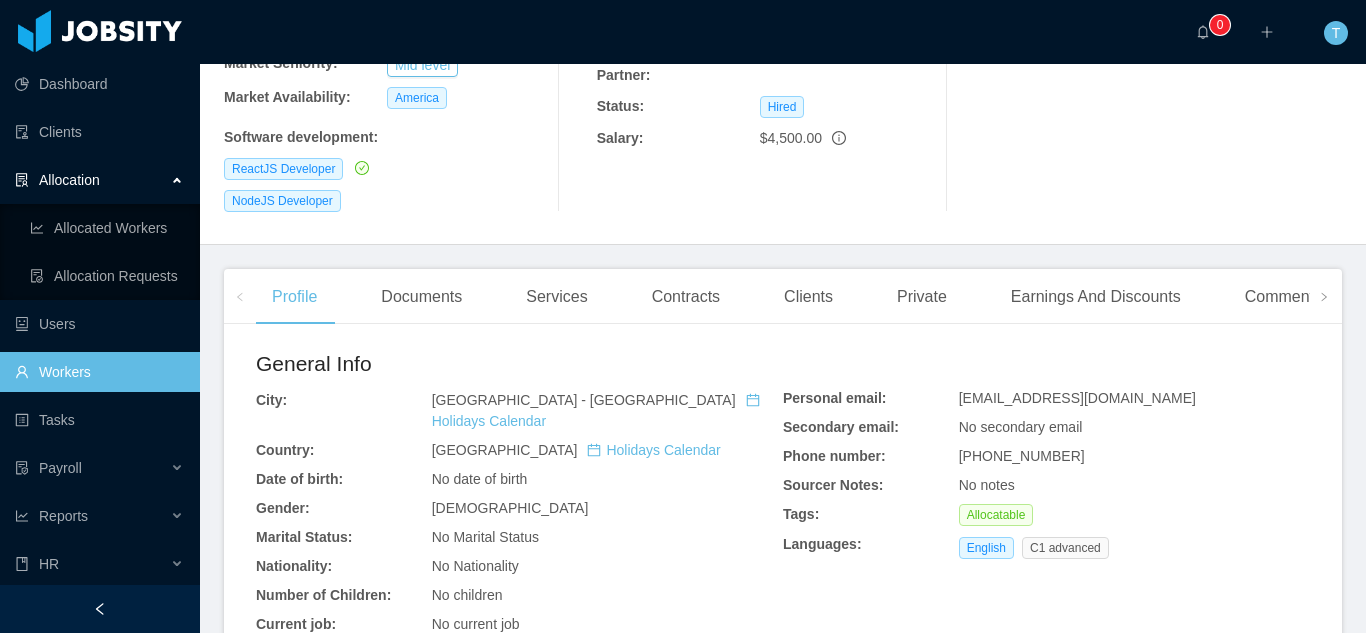 scroll, scrollTop: 445, scrollLeft: 0, axis: vertical 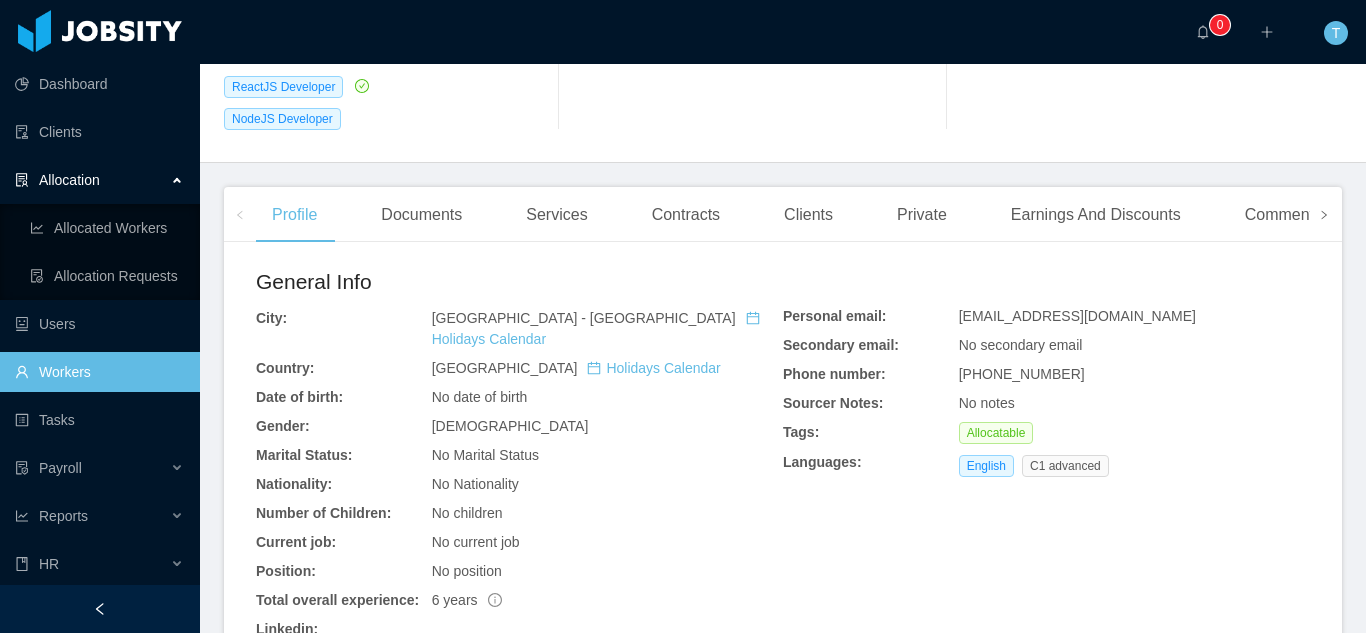 click 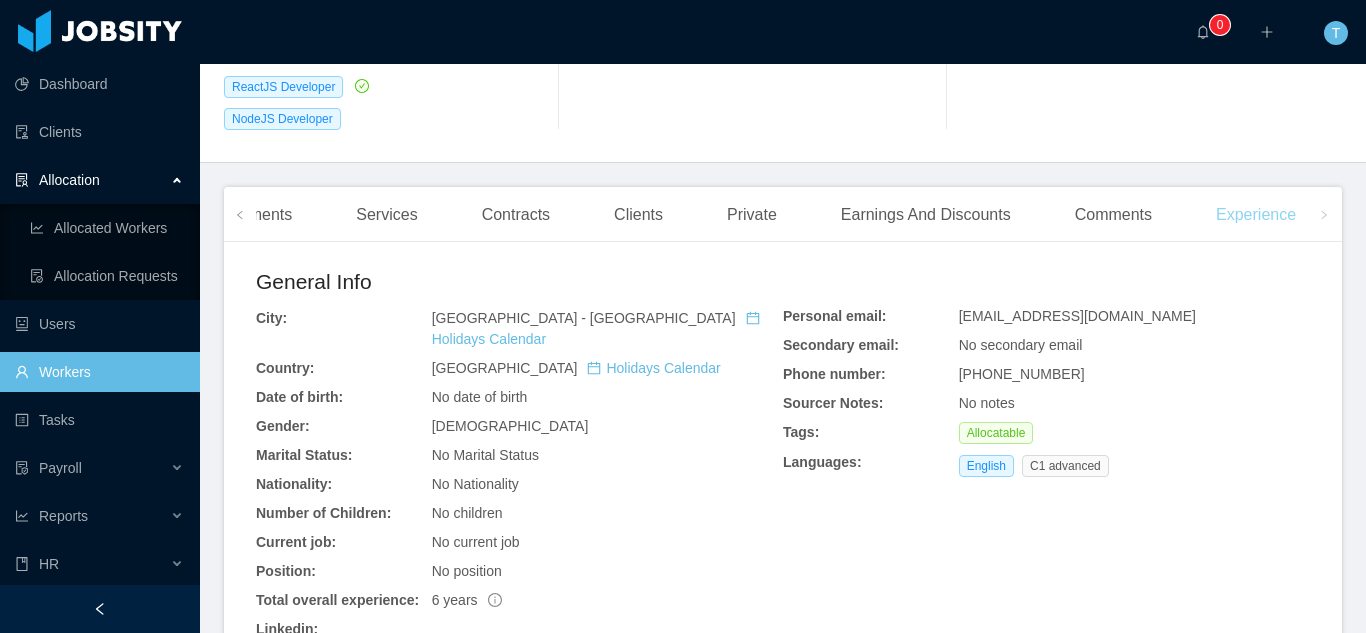 click on "Experience" at bounding box center [1256, 215] 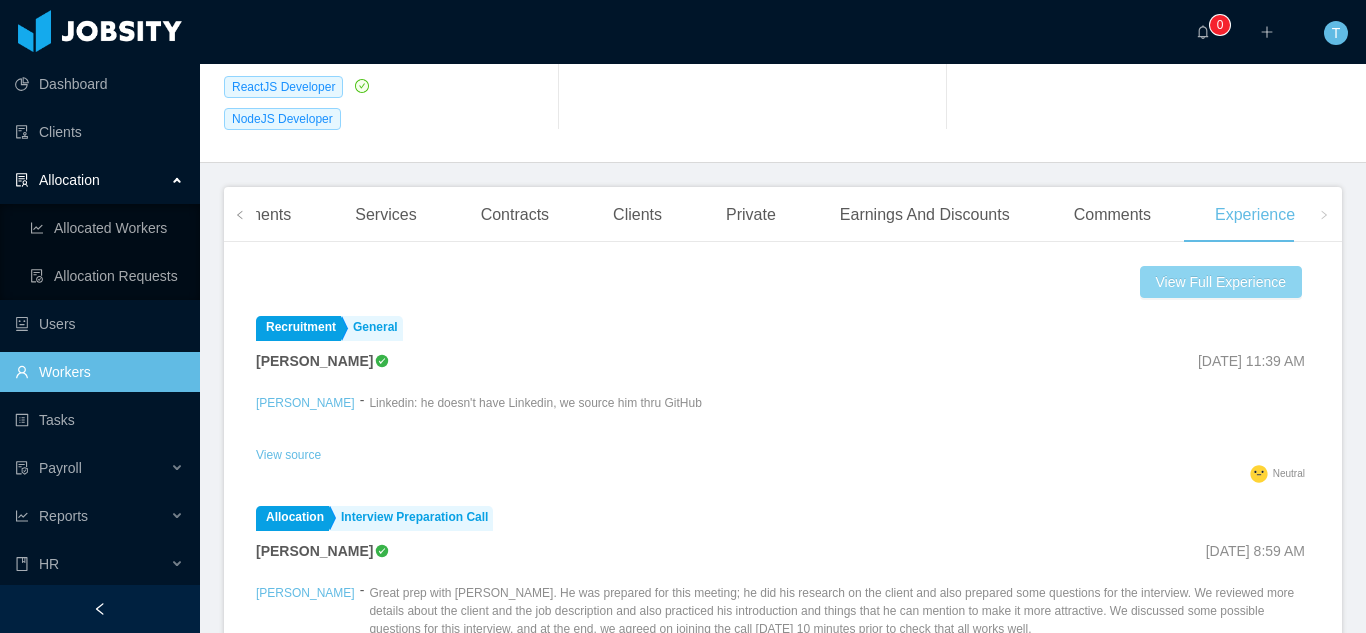 click on "View Full Experience" at bounding box center [1221, 282] 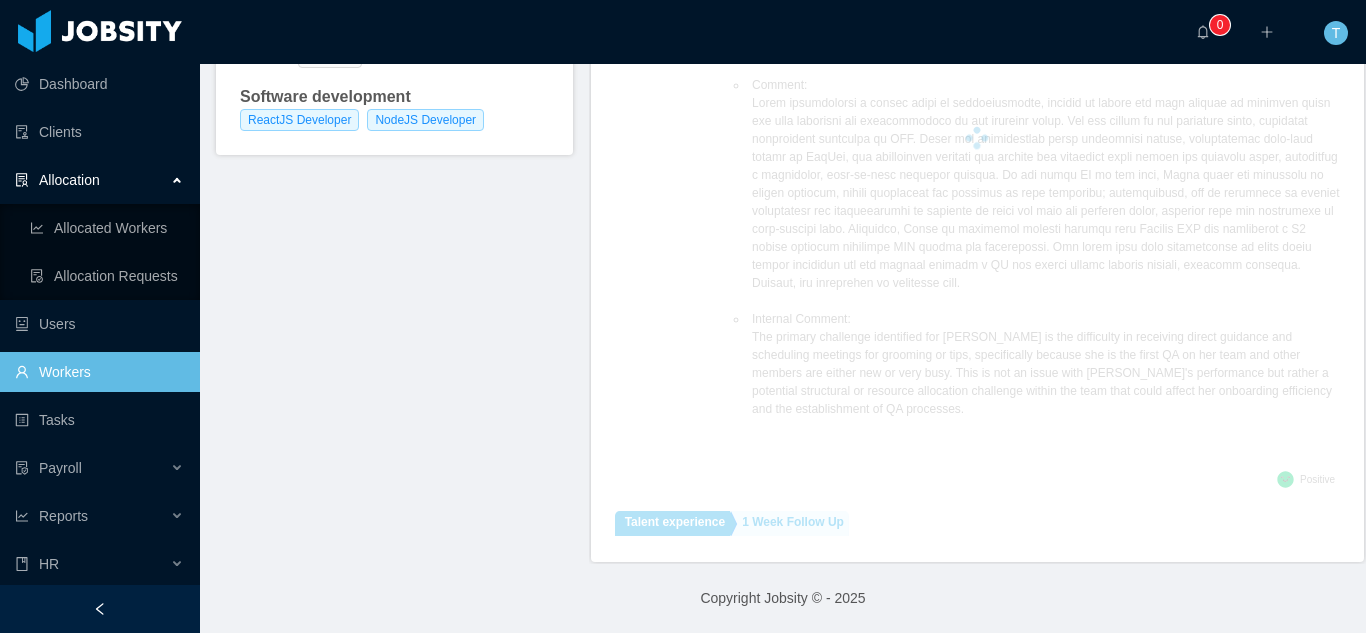 scroll, scrollTop: 412, scrollLeft: 0, axis: vertical 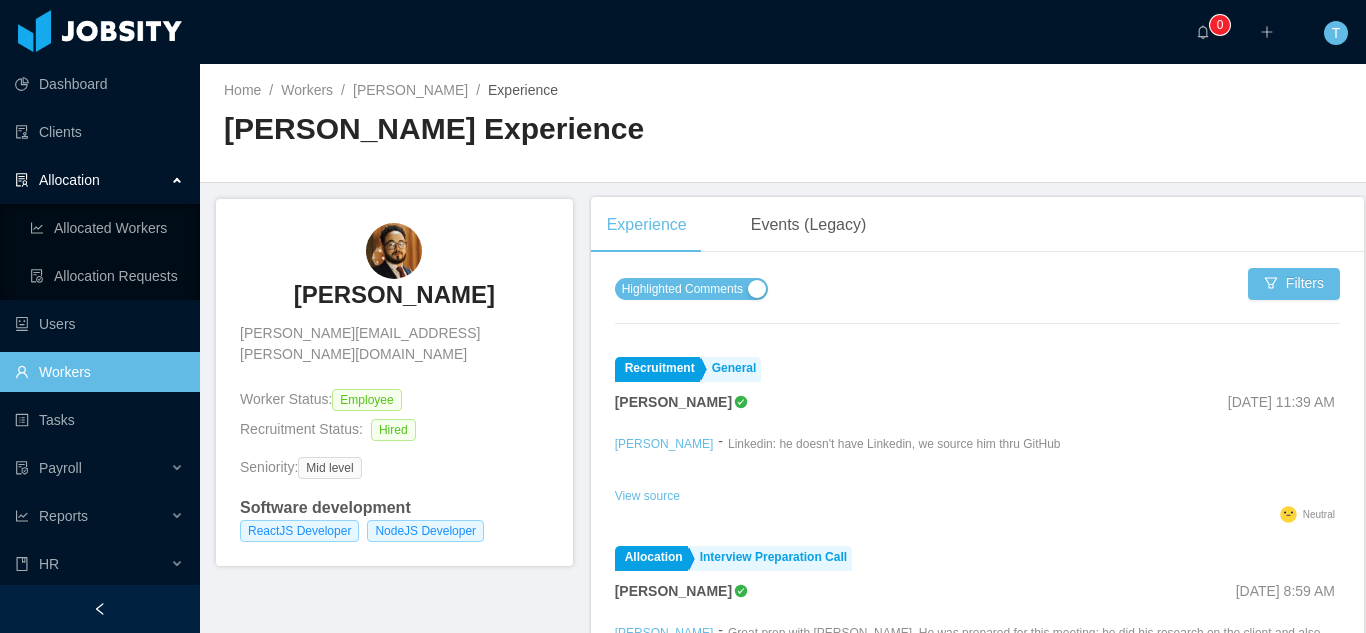click on "Highlighted Comments" at bounding box center (682, 289) 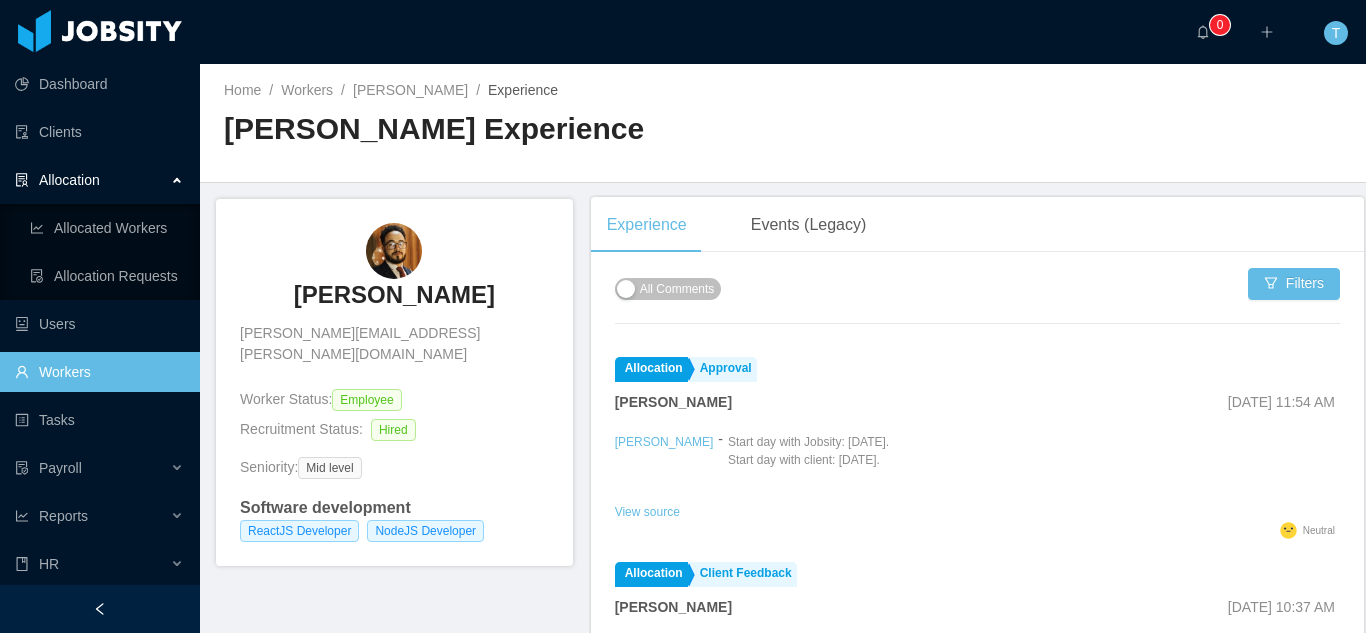 drag, startPoint x: 1306, startPoint y: 388, endPoint x: 1311, endPoint y: 413, distance: 25.495098 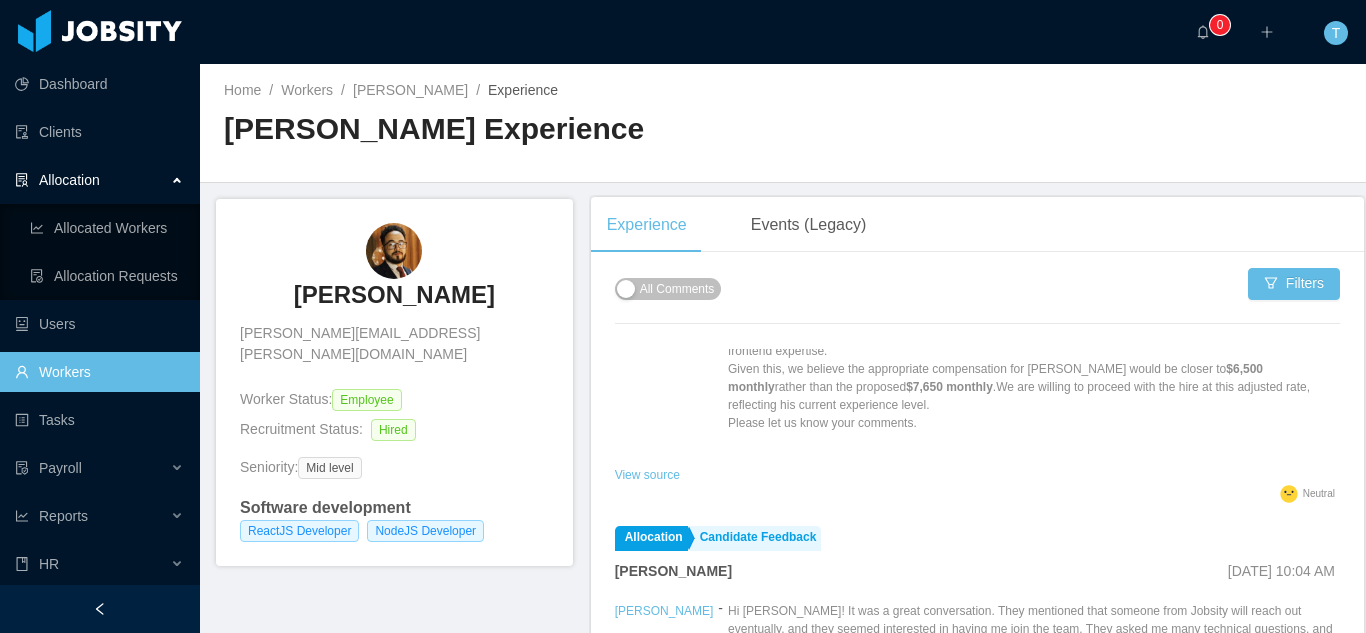 scroll, scrollTop: 1141, scrollLeft: 0, axis: vertical 